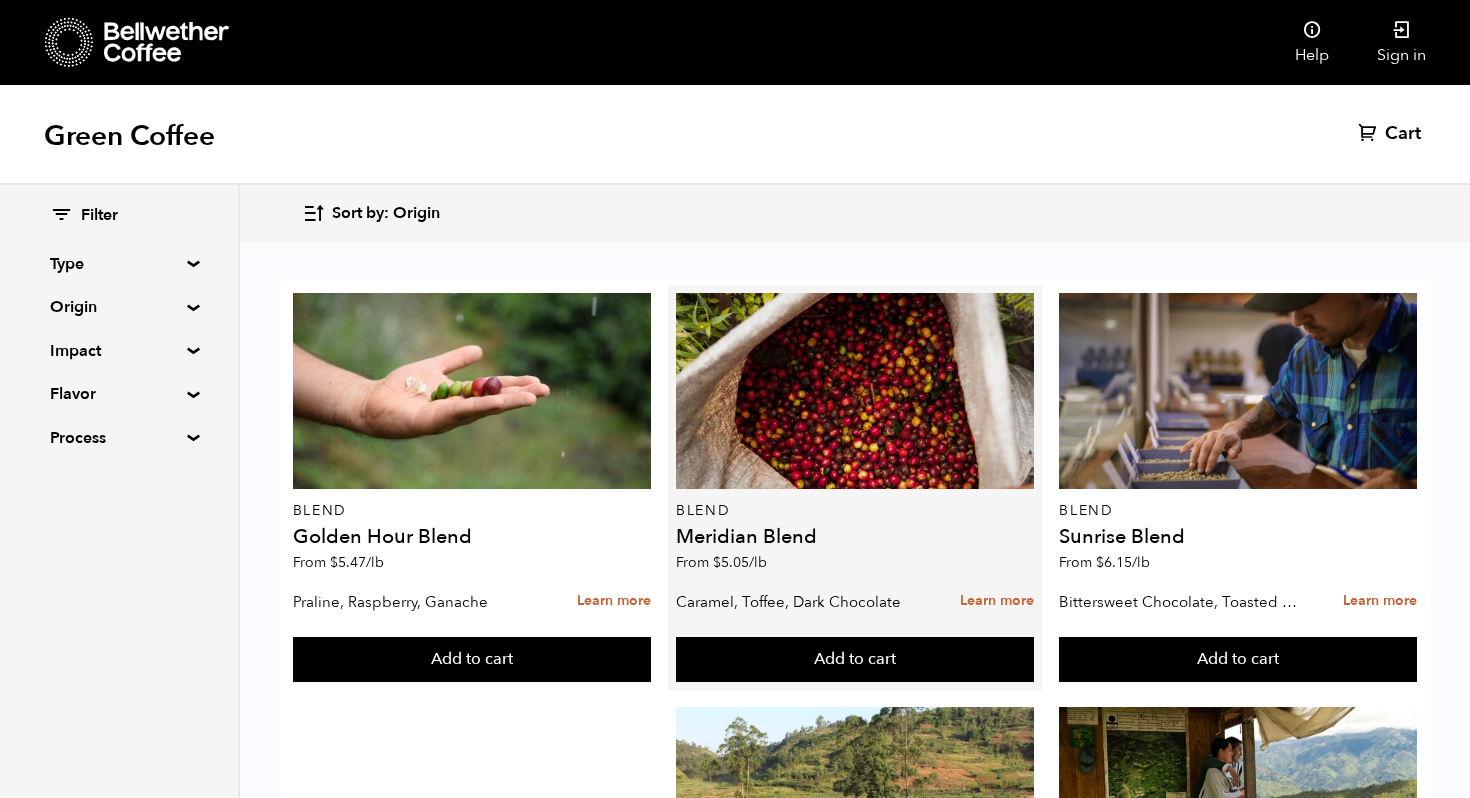 scroll, scrollTop: 854, scrollLeft: 0, axis: vertical 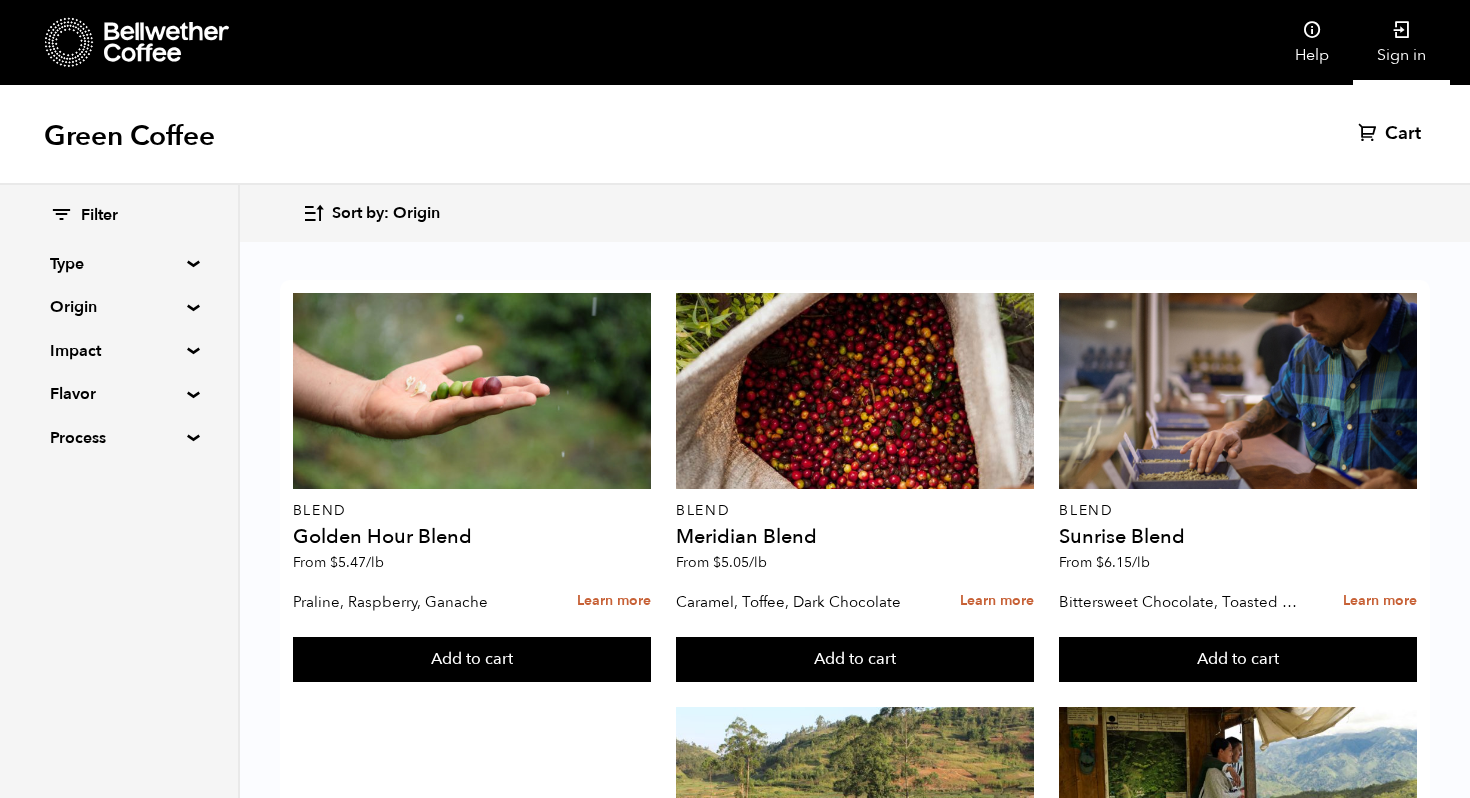 click on "Sign in" at bounding box center [1401, 42] 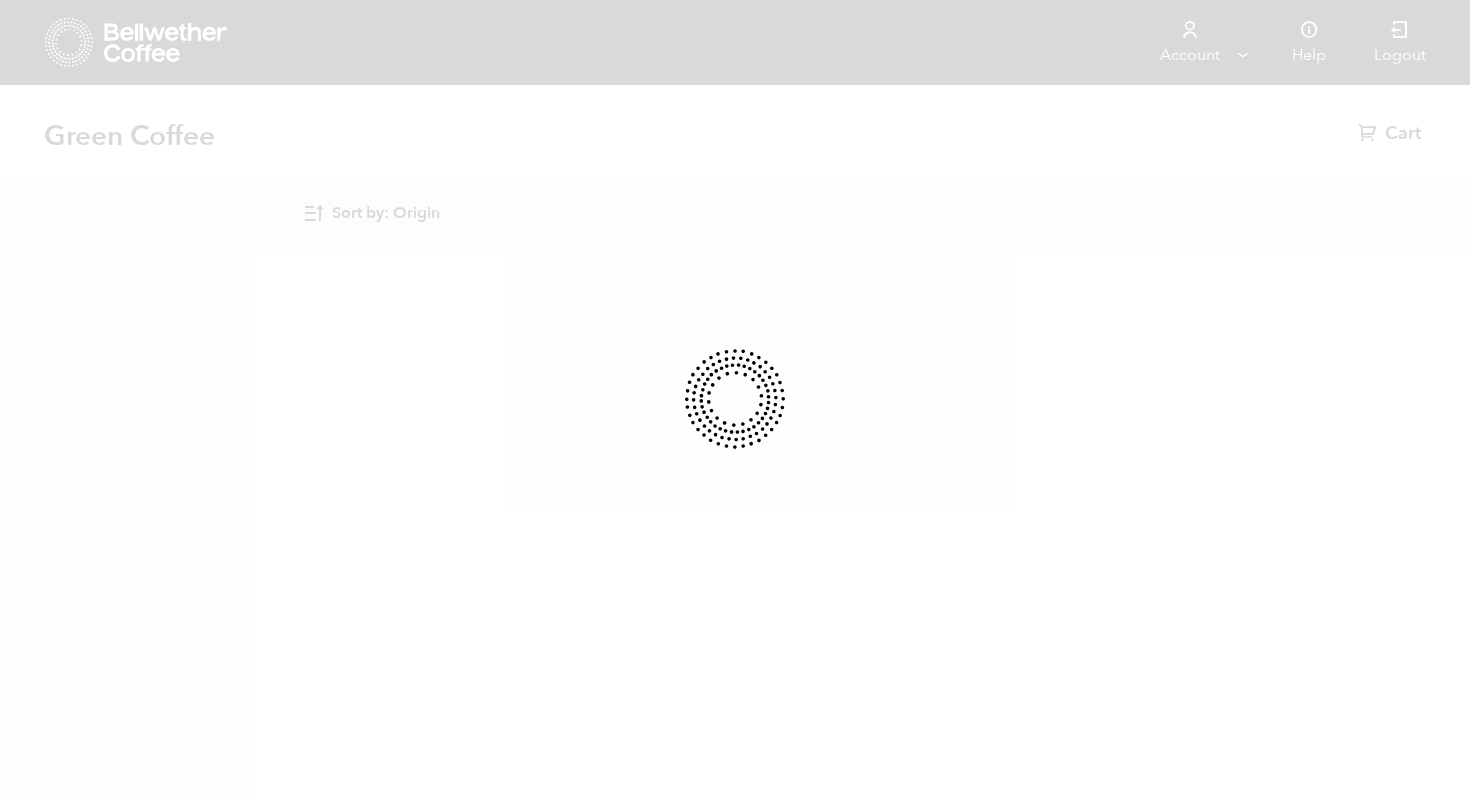 scroll, scrollTop: 0, scrollLeft: 0, axis: both 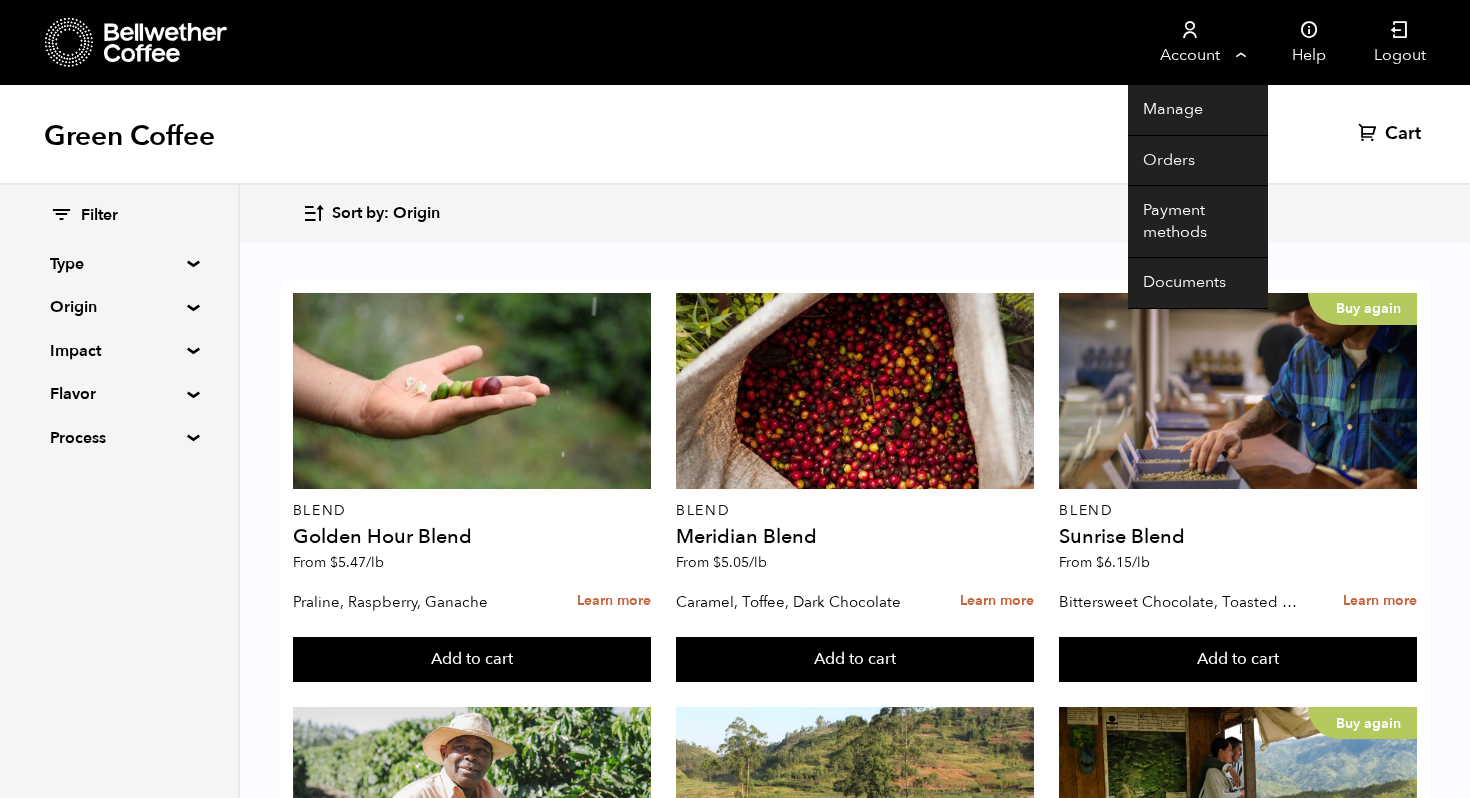 click at bounding box center [1190, 30] 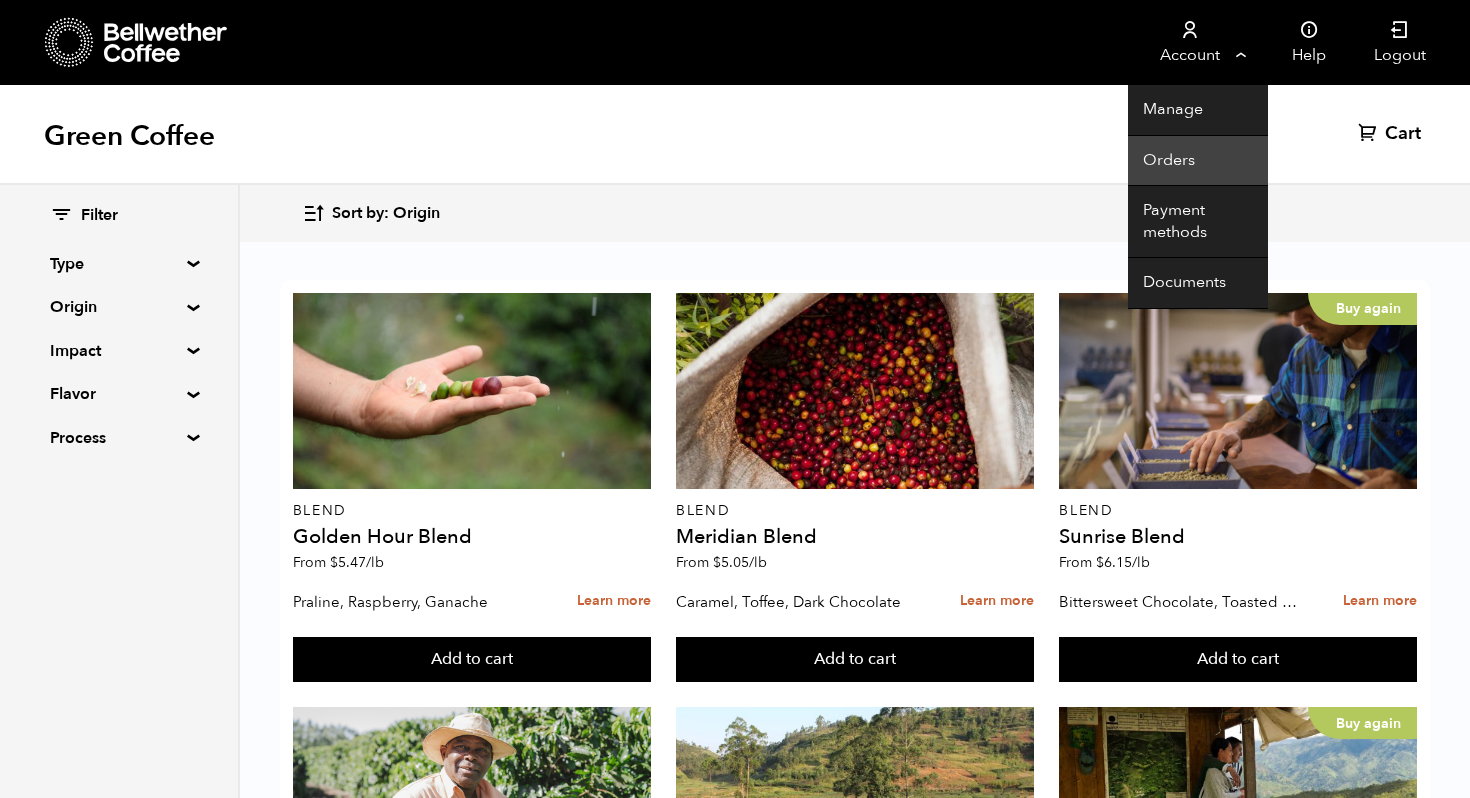 click on "Orders" at bounding box center [1198, 161] 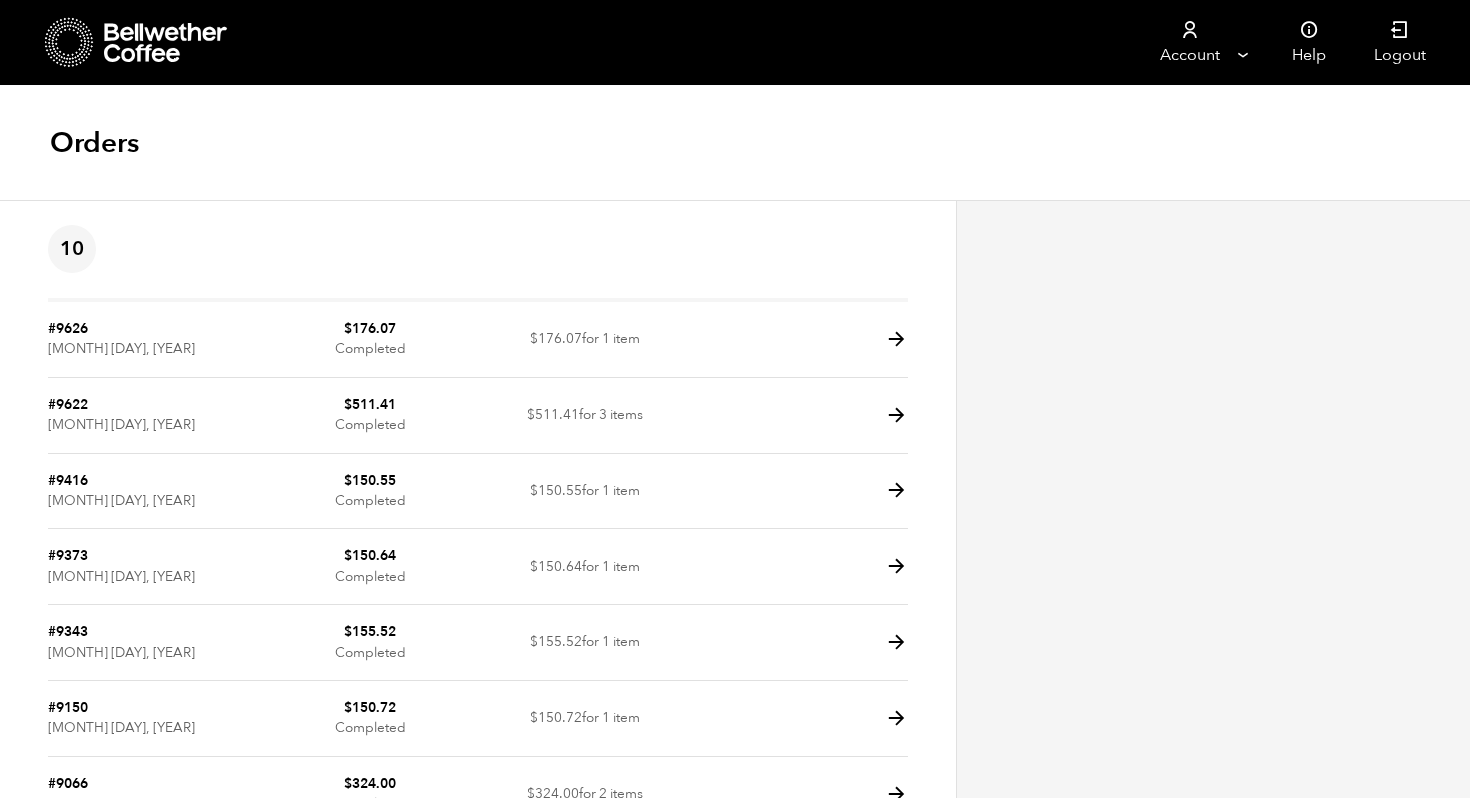 scroll, scrollTop: 0, scrollLeft: 0, axis: both 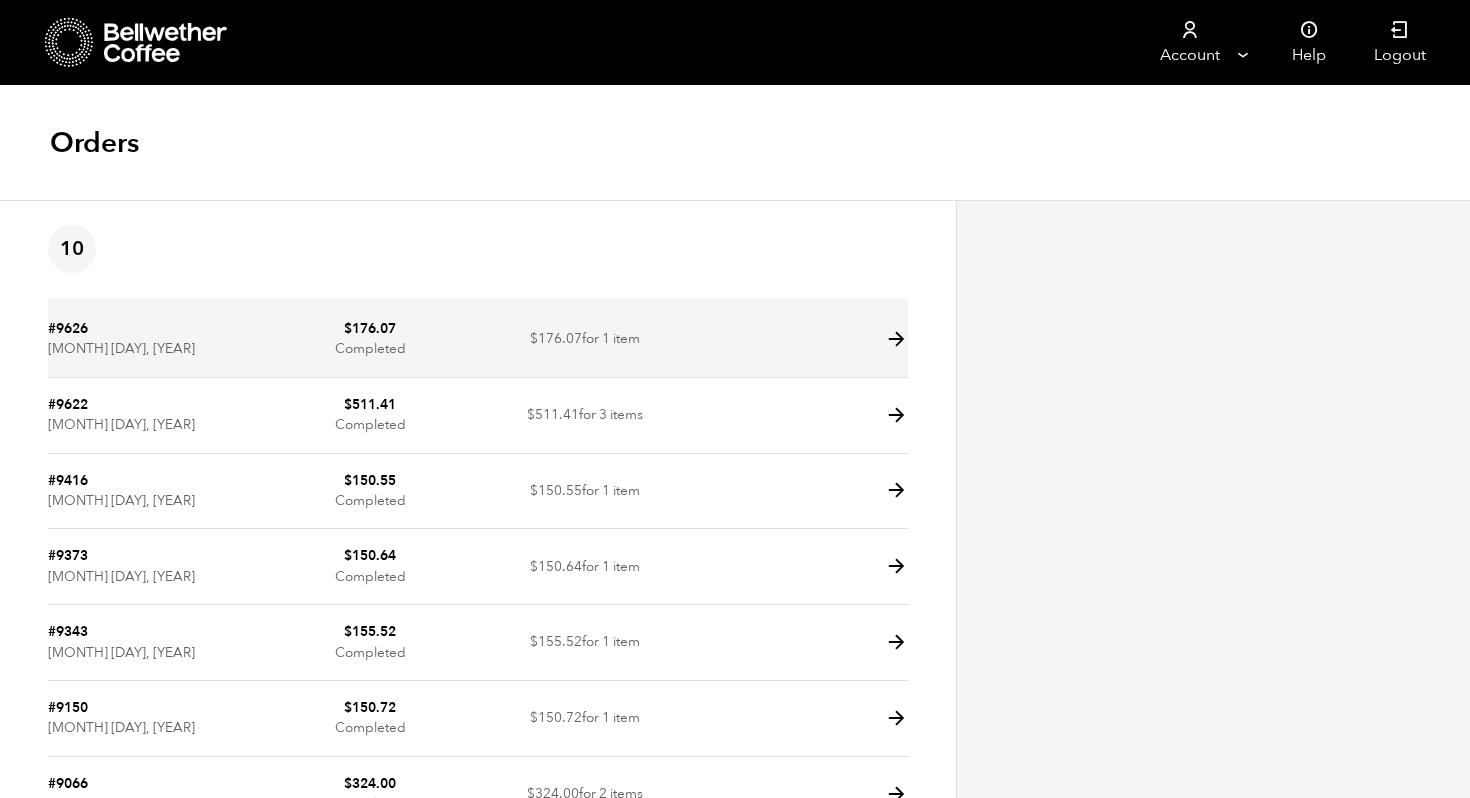 click on "#9626 [MONTH] [DAY], [YEAR]" at bounding box center [155, 340] 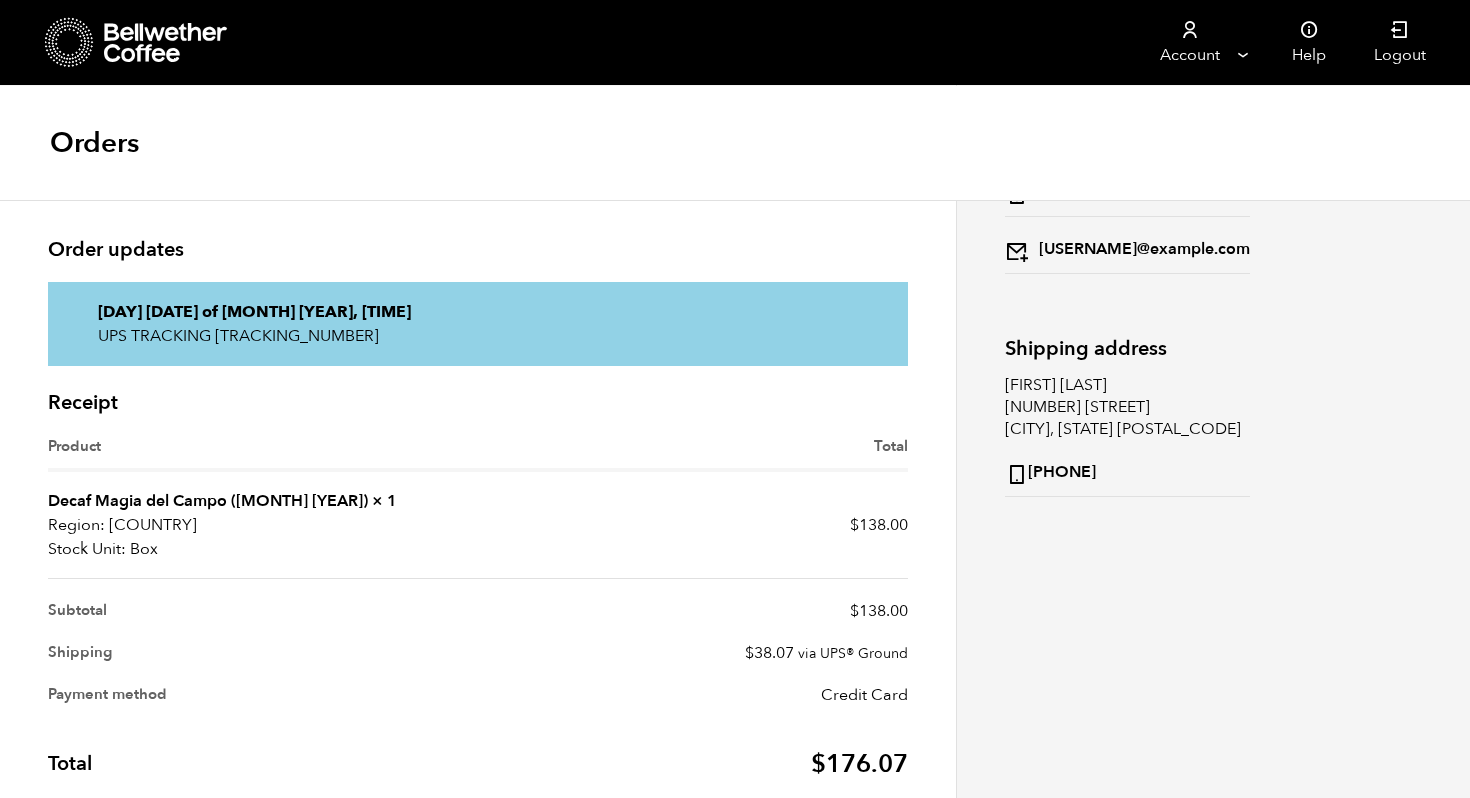 scroll, scrollTop: 291, scrollLeft: 0, axis: vertical 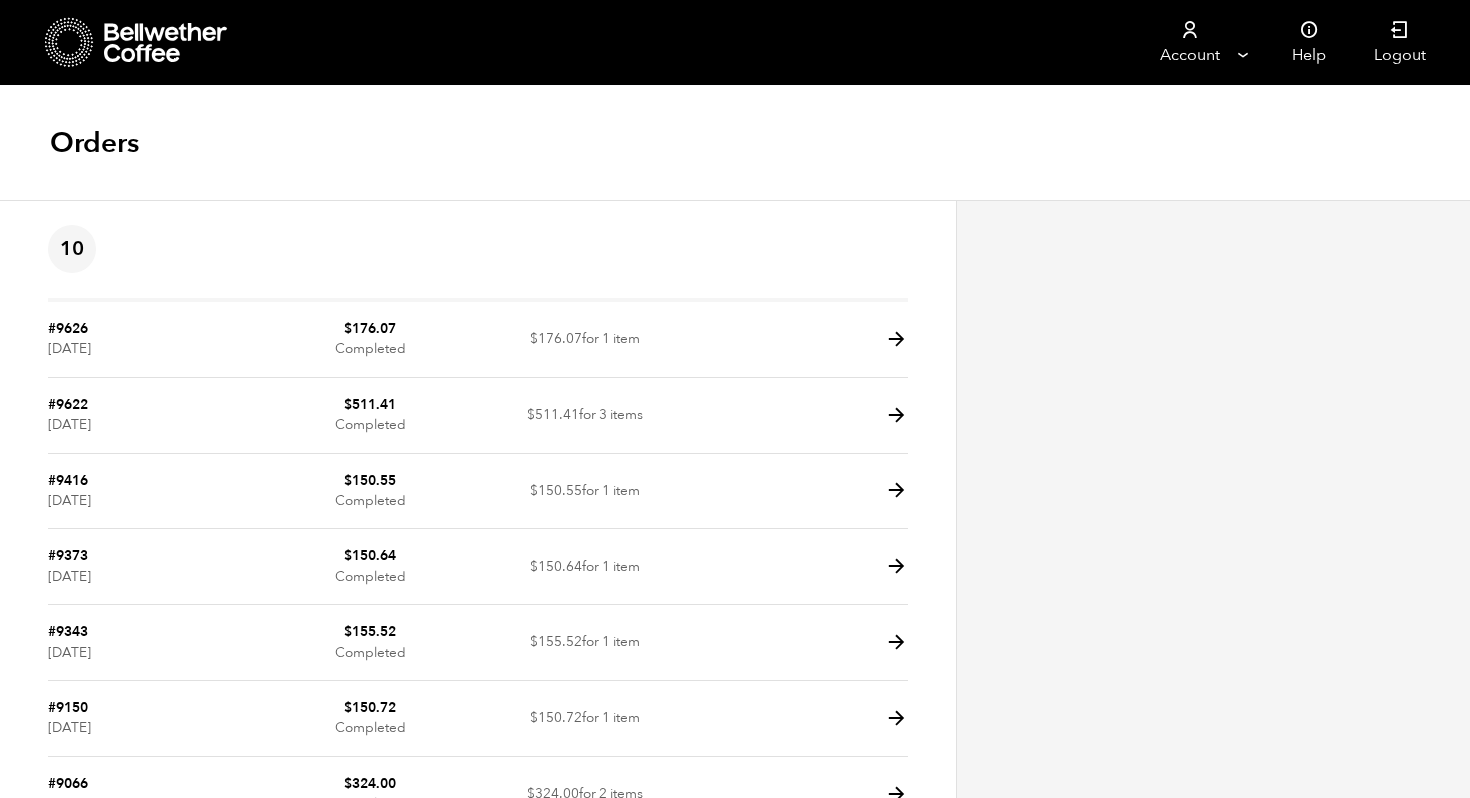 click at bounding box center (137, 42) 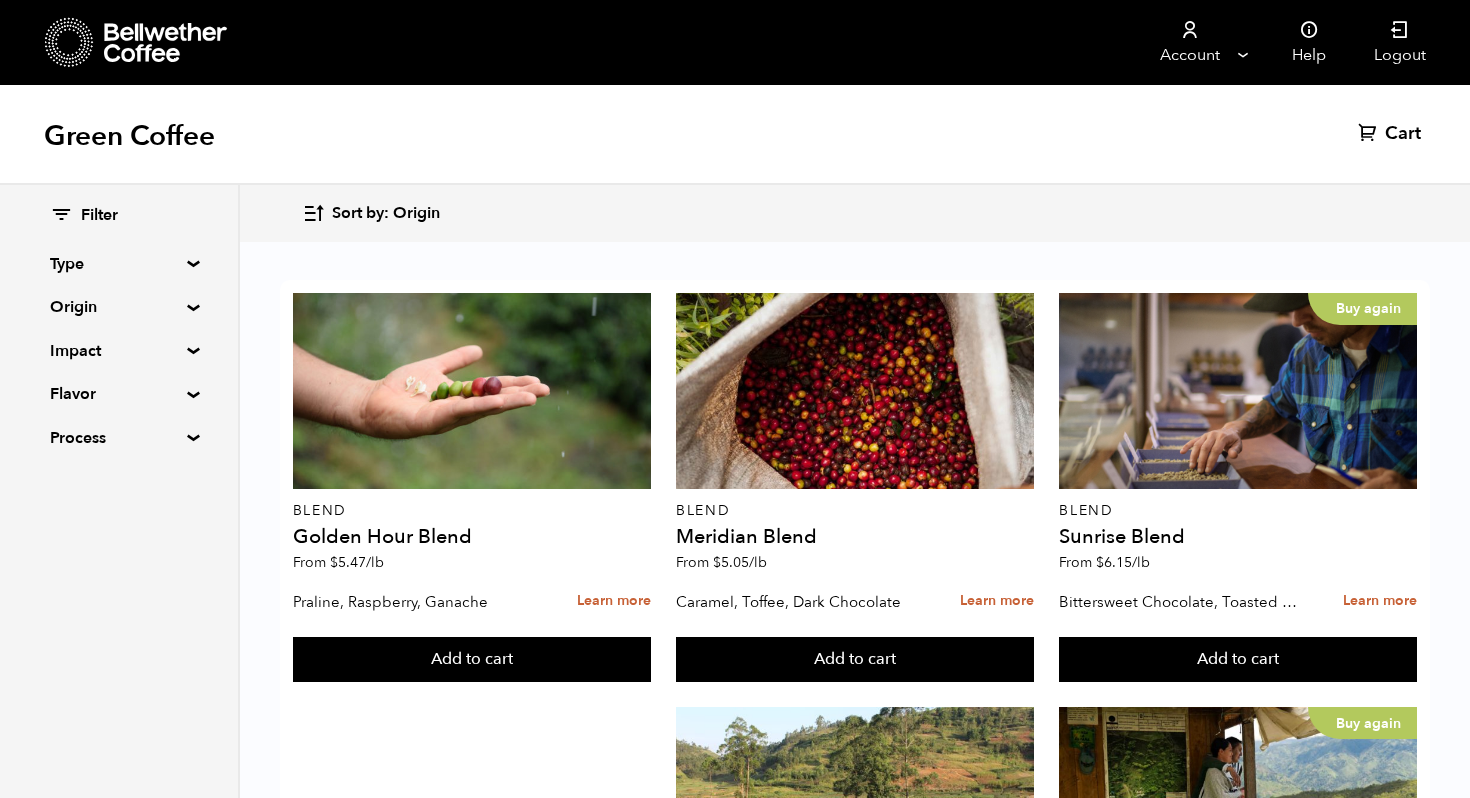 scroll, scrollTop: 17, scrollLeft: 0, axis: vertical 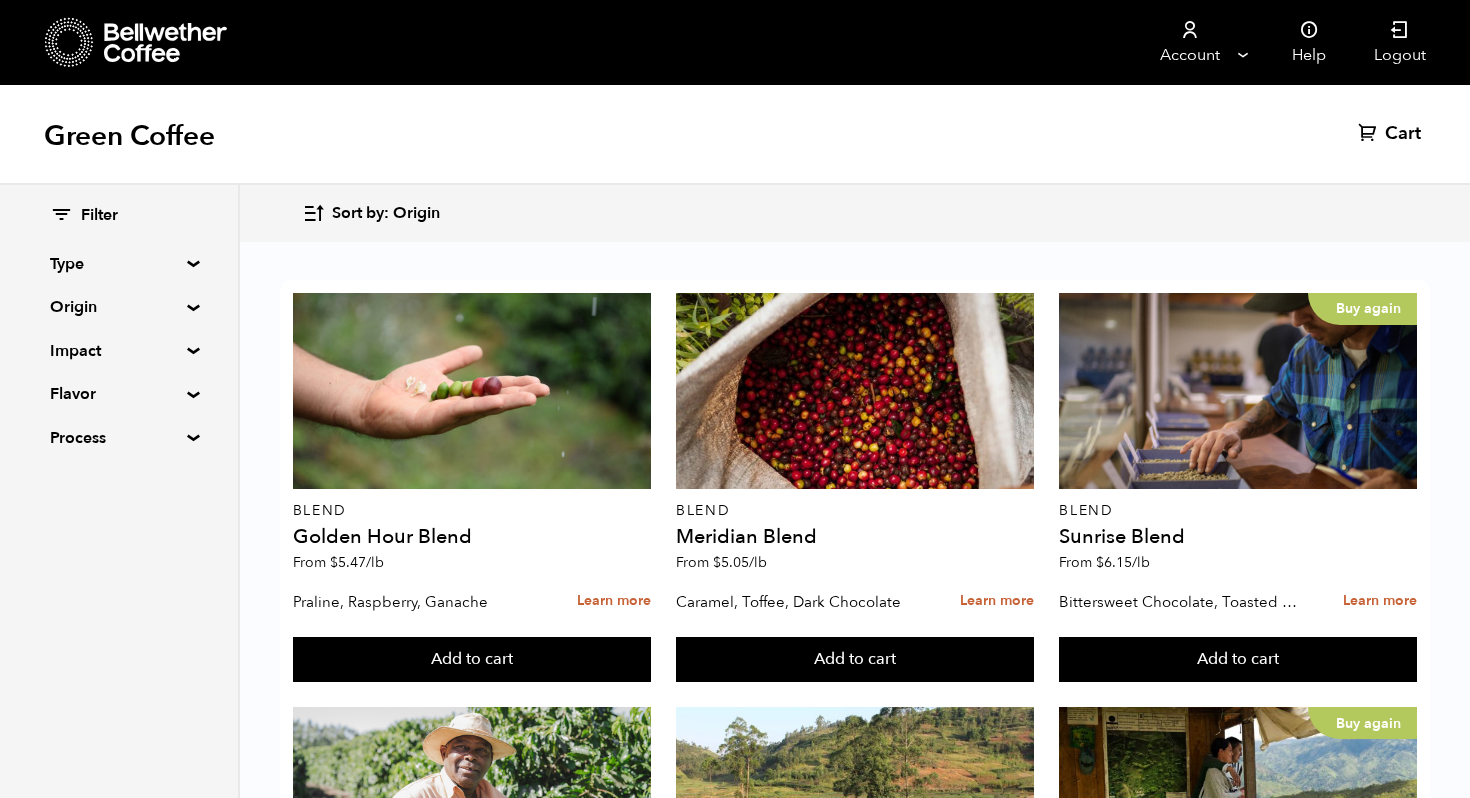 click on "Process" at bounding box center [119, 264] 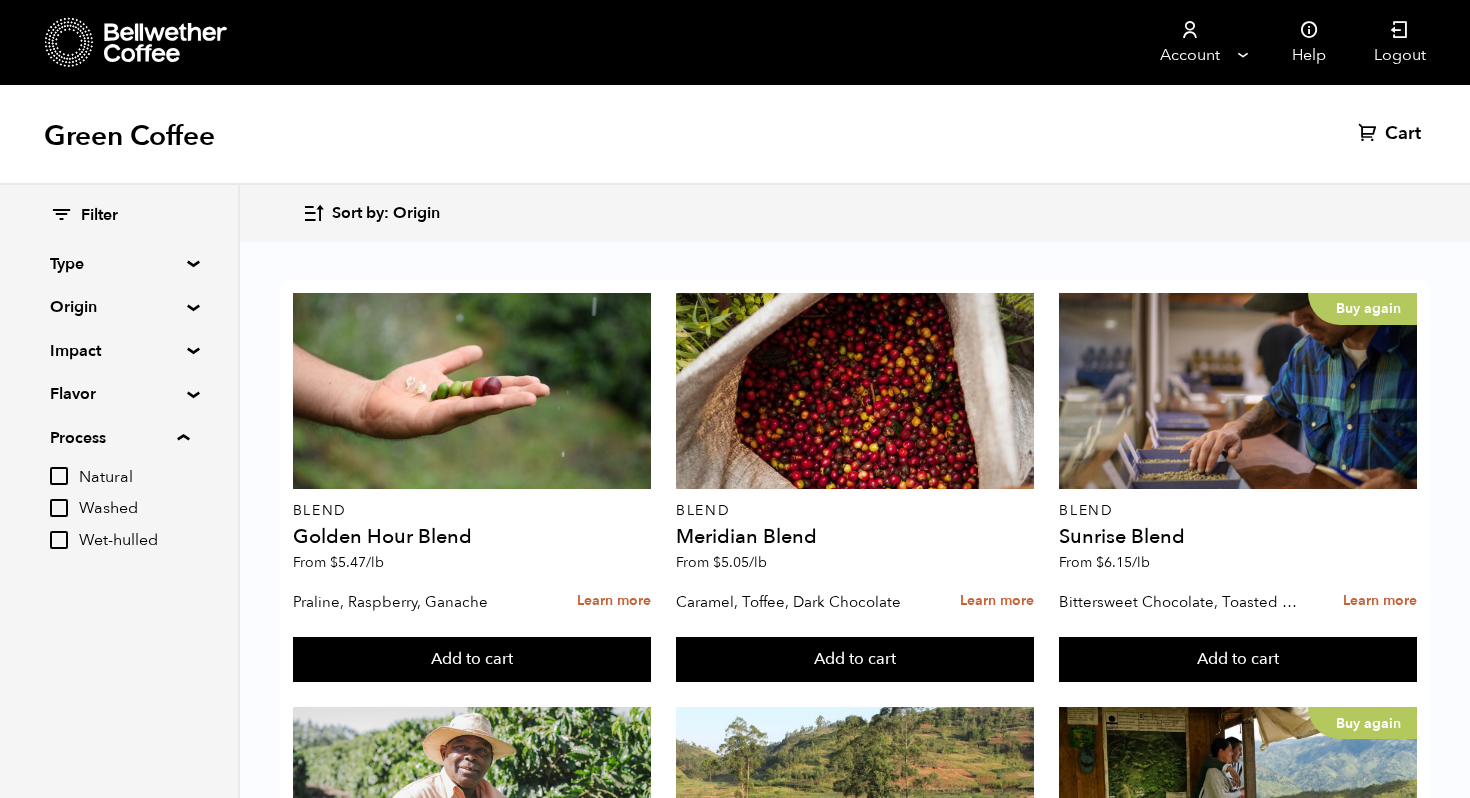 click on "Process" at bounding box center [119, 264] 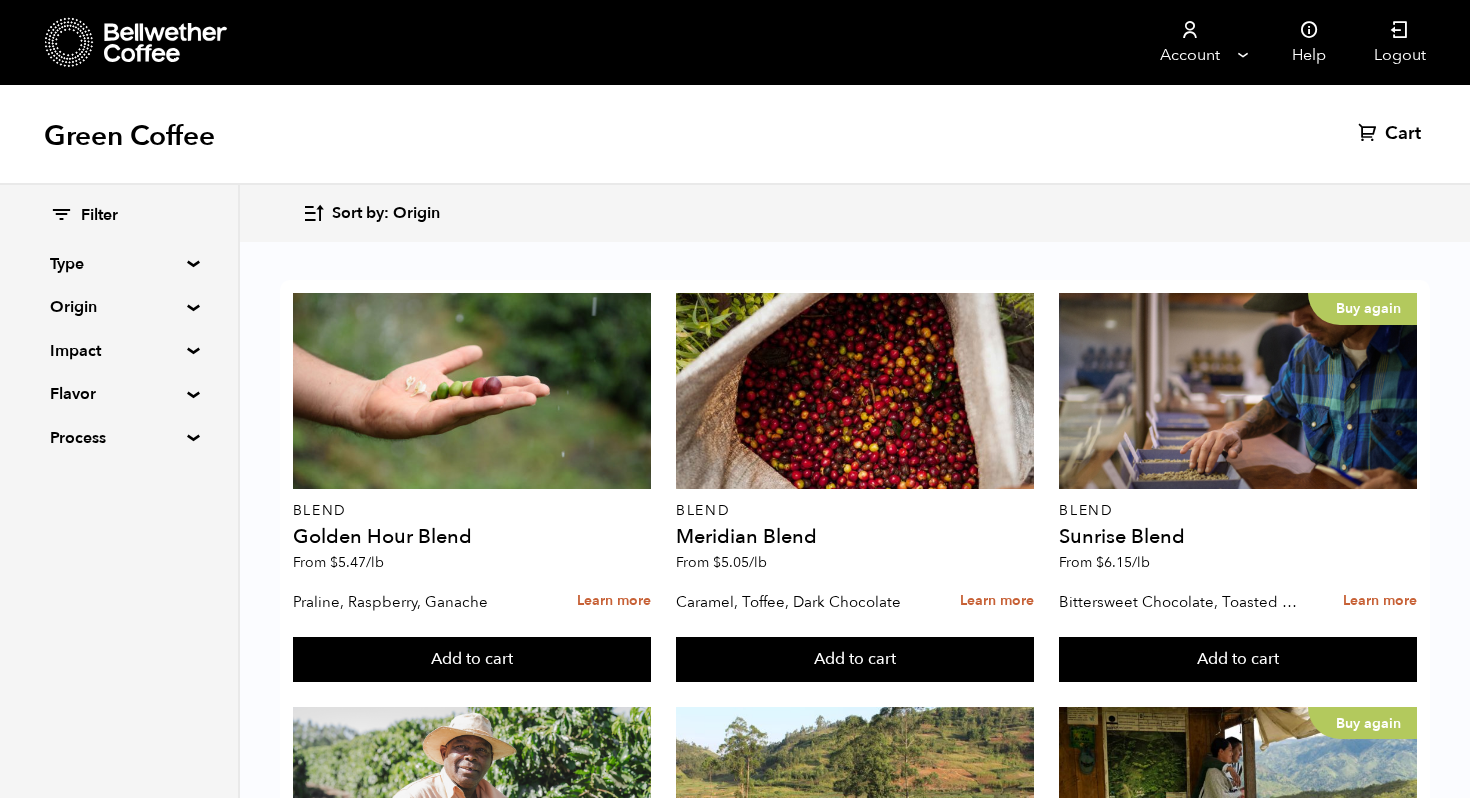 click on "Impact" at bounding box center [119, 264] 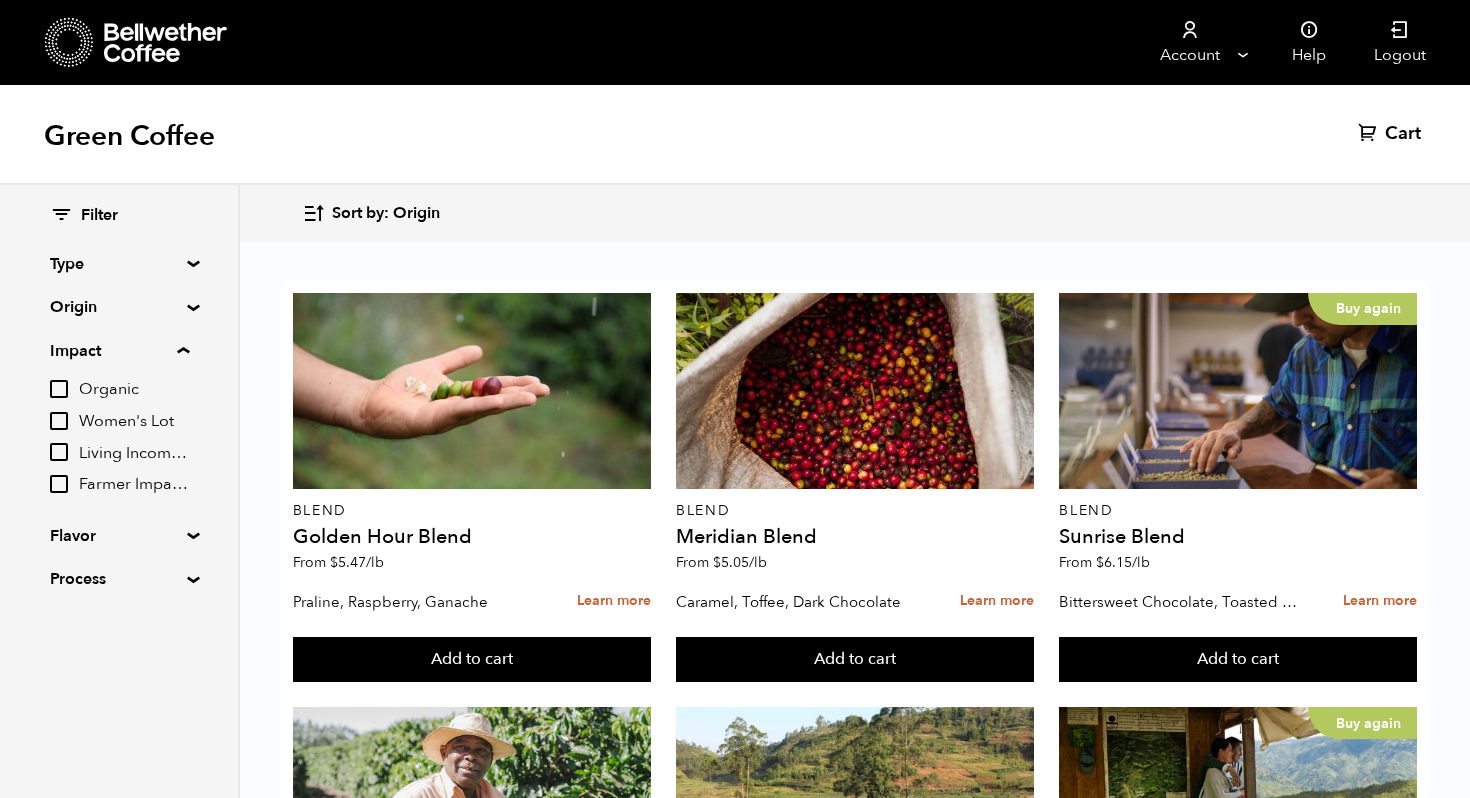 click on "Impact" at bounding box center (119, 264) 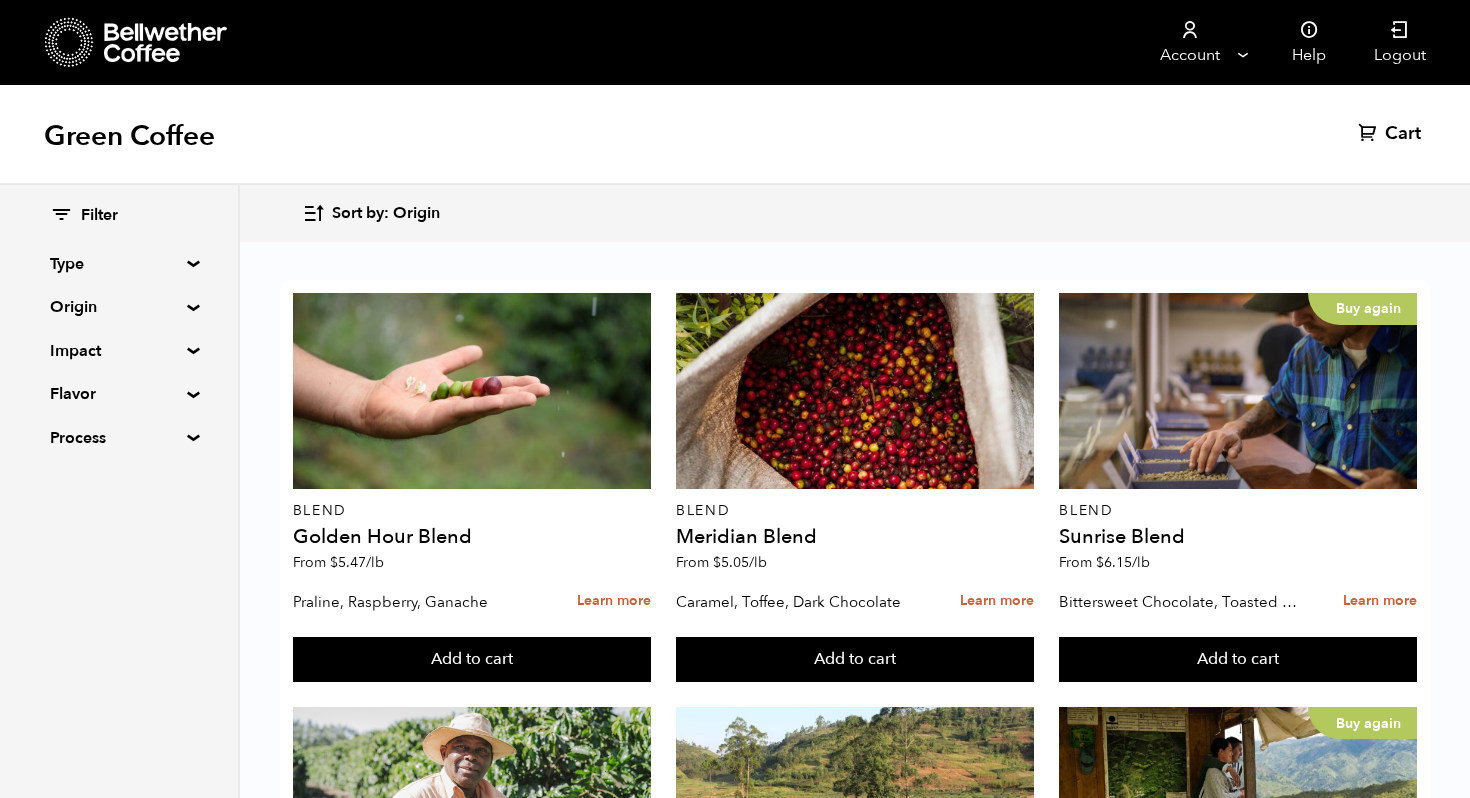 click on "Filter   Type       Blend   Single Origin   Decaf   Seasonal   Year Round Origin       Blend   Brazil   Burundi   Colombia   El Salvador   Ethiopia   Guatemala   Honduras   Mexico   Nicaragua   Peru   Rwanda   Sumatra Impact       Organic   Women's Lot   Living Income Pricing   Farmer Impact Fund Flavor       Chocolate   Citrus Fruit   Floral   Fruity   Nutty   Sweet Process       Natural   Washed   Wet-hulled" at bounding box center [119, 327] 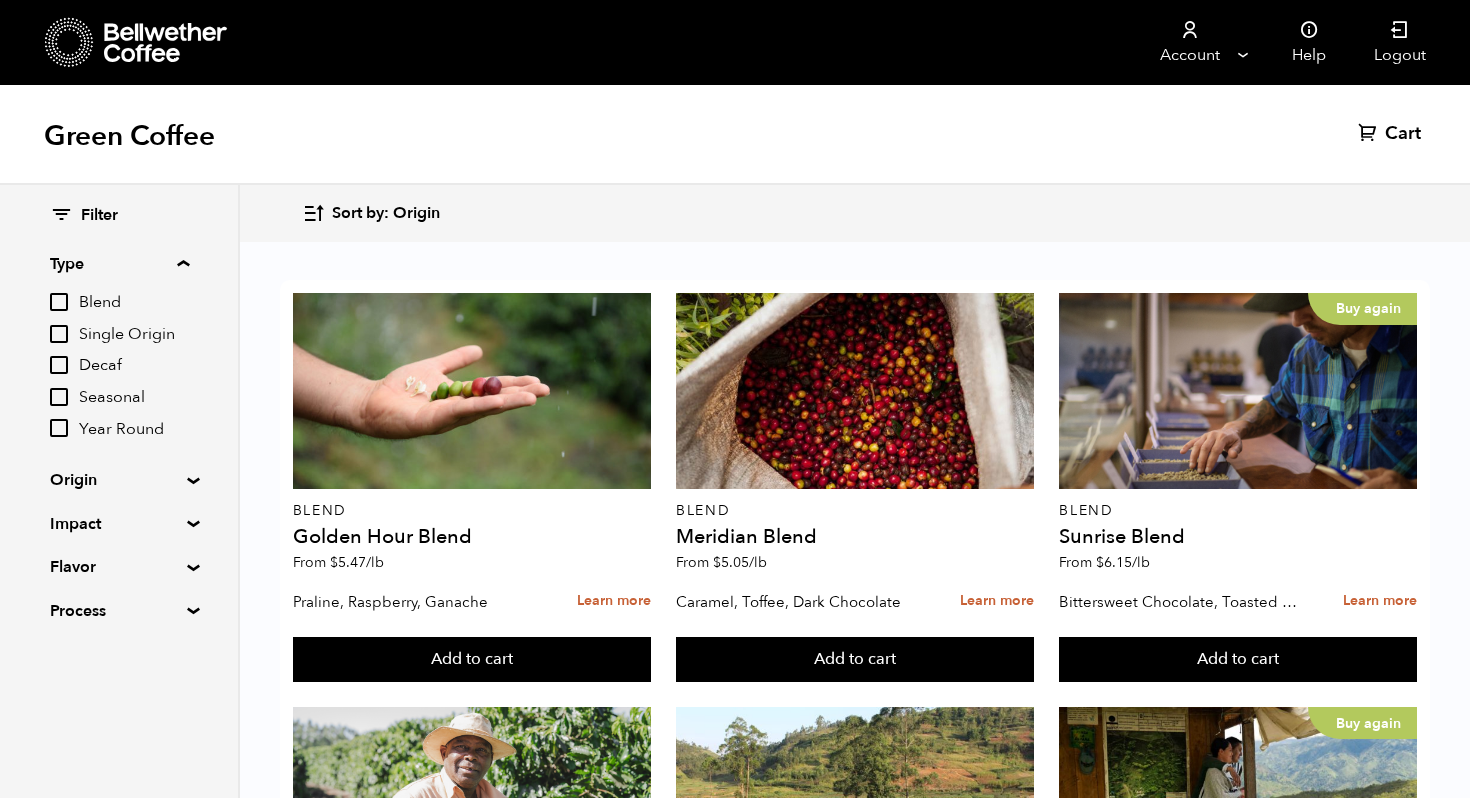 click on "Decaf" at bounding box center (134, 366) 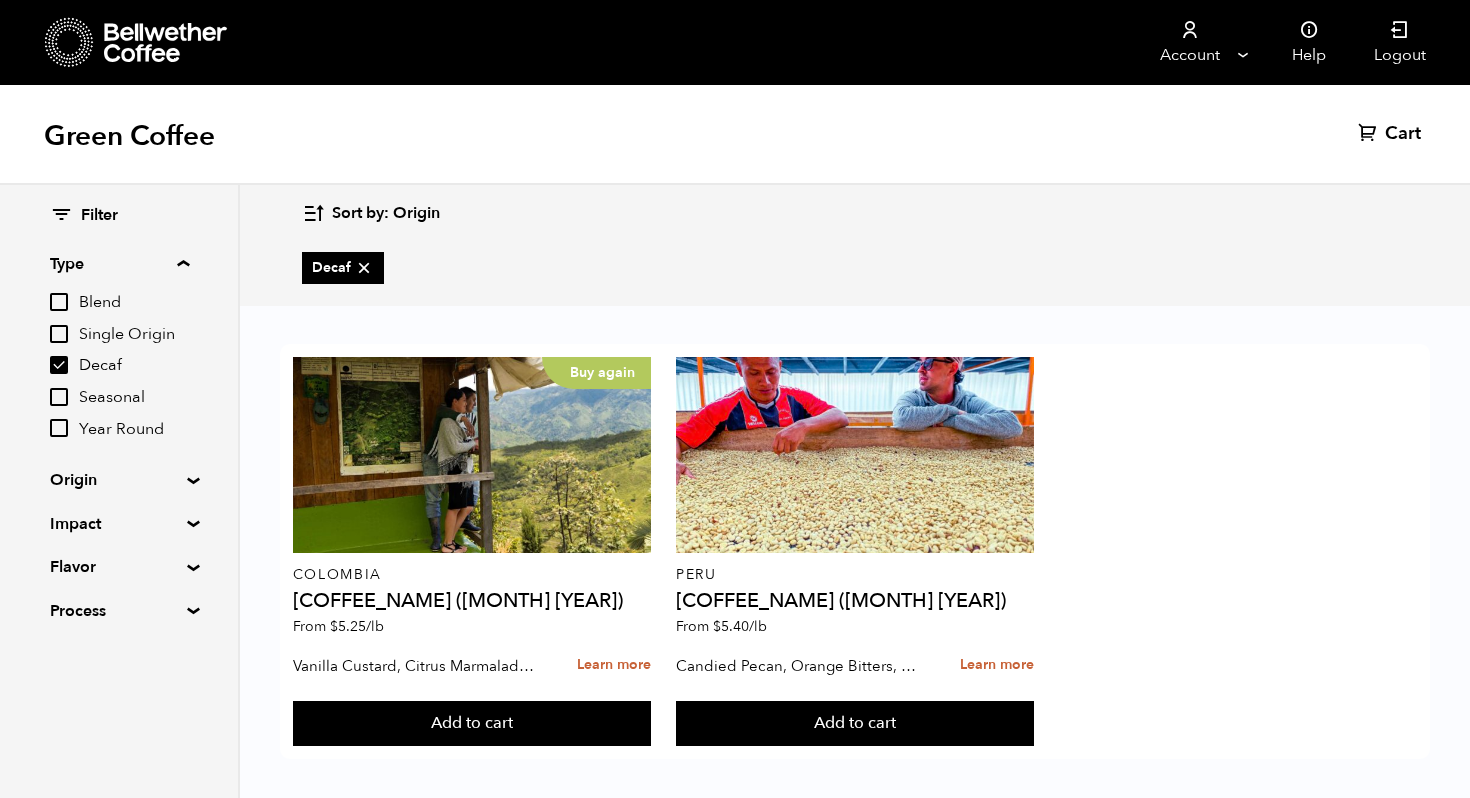 scroll, scrollTop: 0, scrollLeft: 0, axis: both 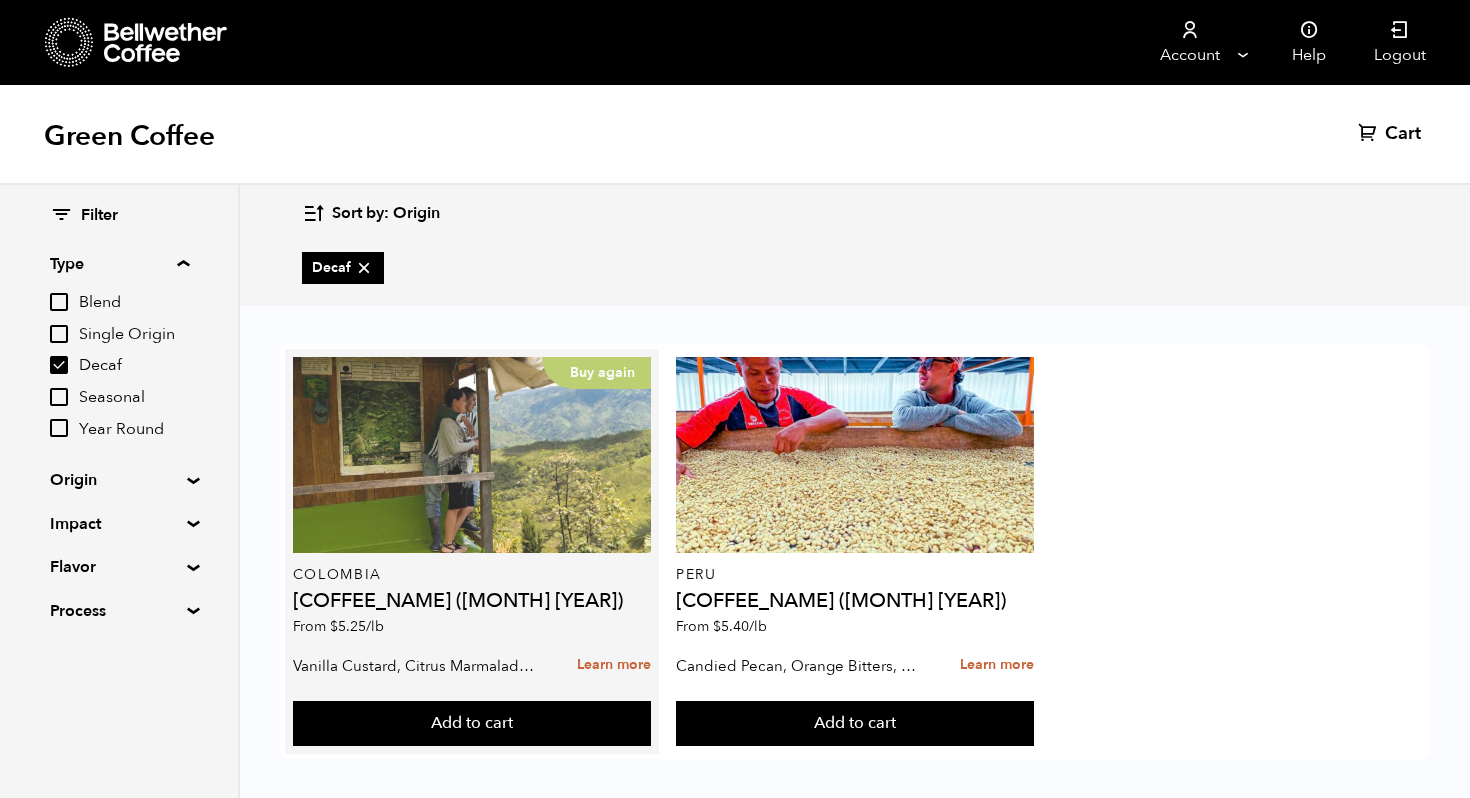 click on "Buy again" at bounding box center (472, 455) 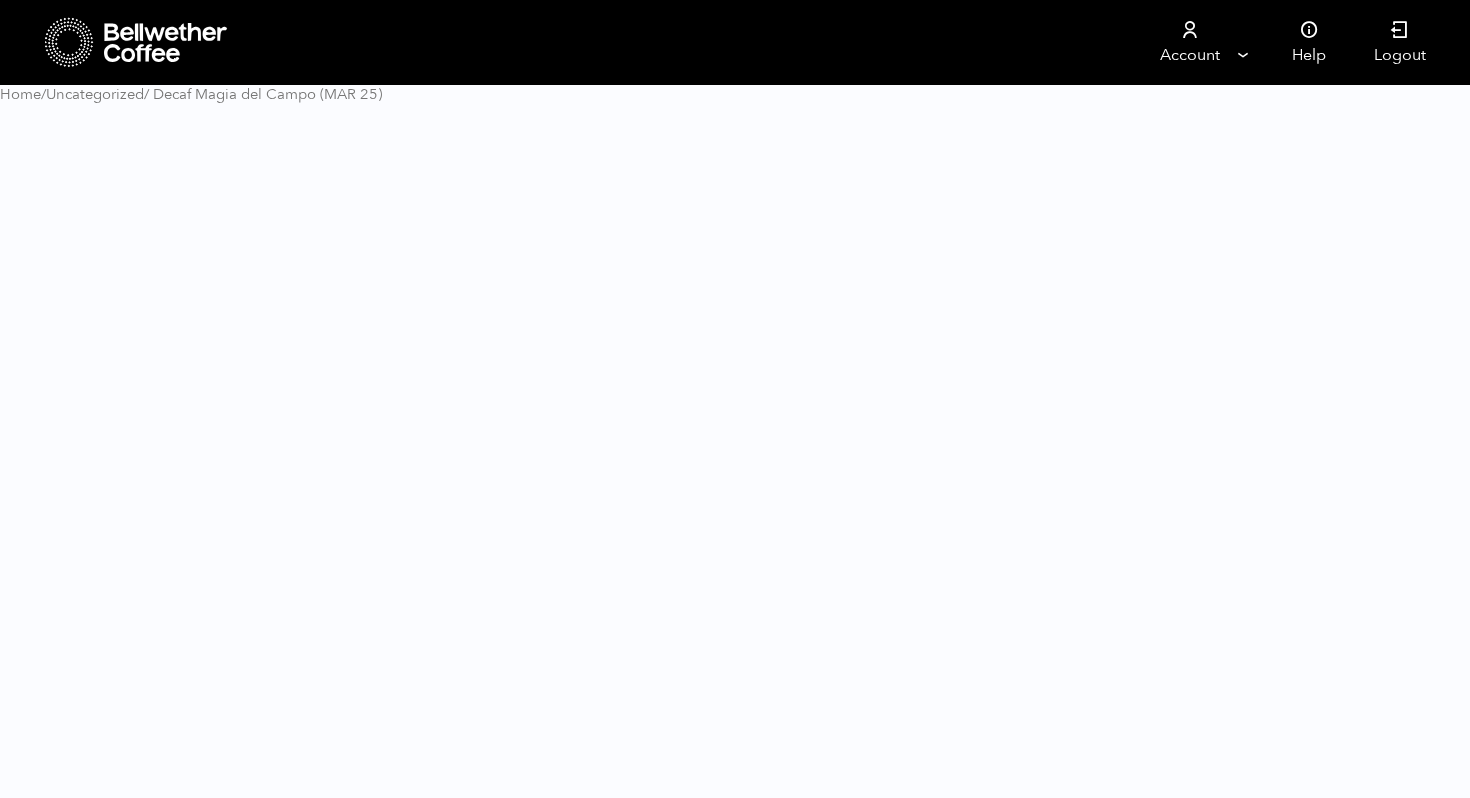 scroll, scrollTop: 0, scrollLeft: 0, axis: both 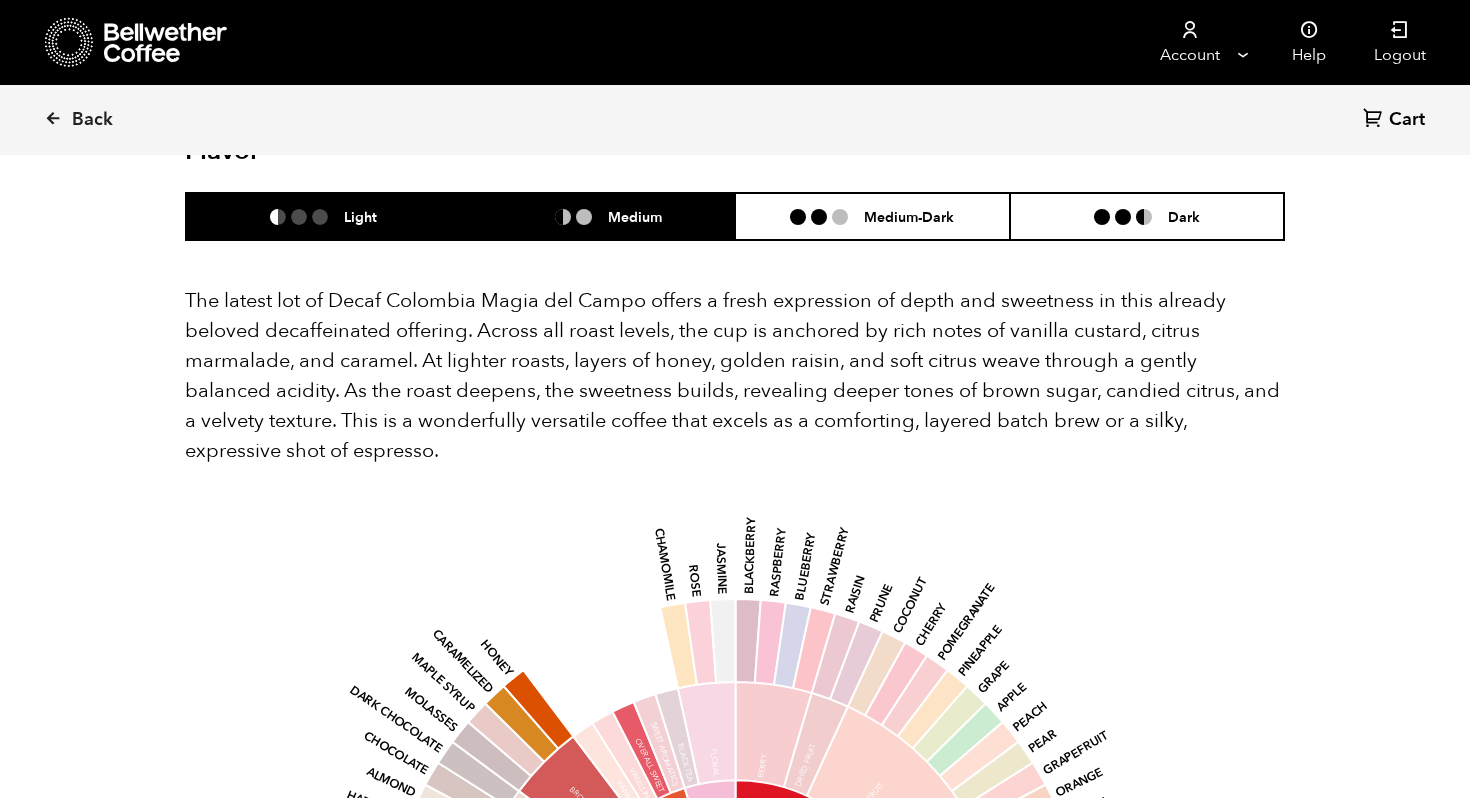 click on "Medium" at bounding box center (598, 216) 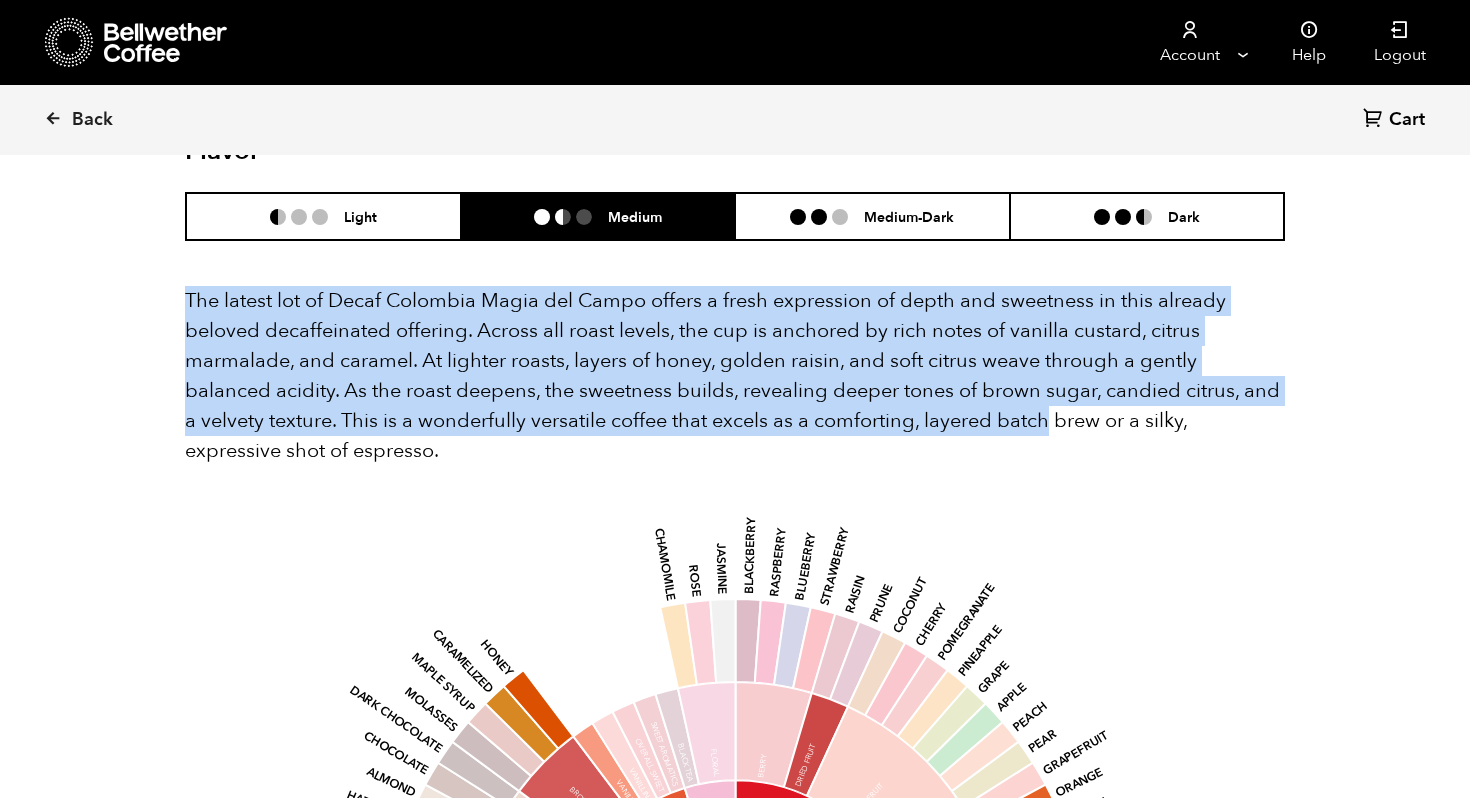 drag, startPoint x: 187, startPoint y: 271, endPoint x: 958, endPoint y: 383, distance: 779.0924 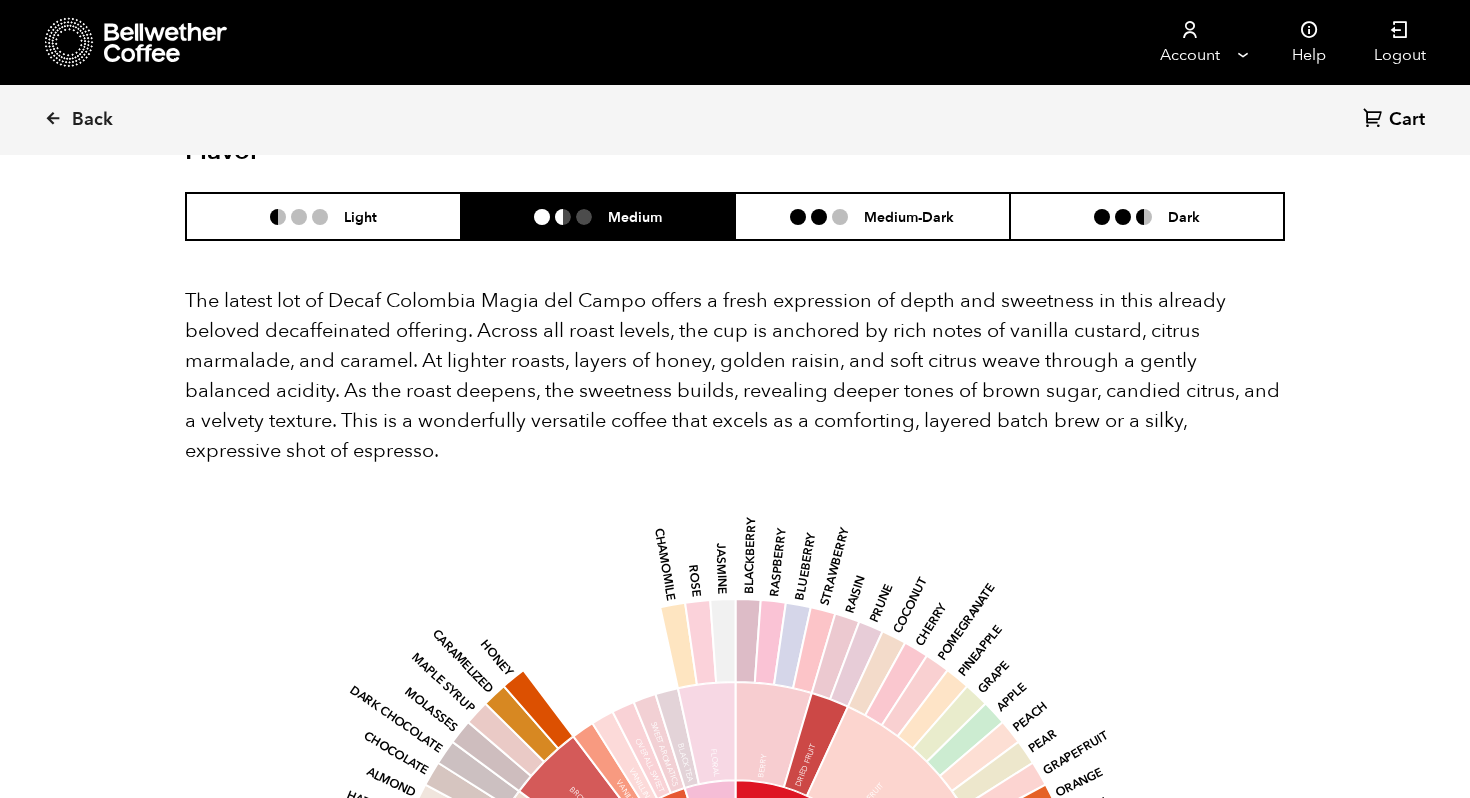click on "The latest lot of Decaf Colombia Magia del Campo offers a fresh expression of depth and sweetness in this already beloved decaffeinated offering. Across all roast levels, the cup is anchored by rich notes of vanilla custard, citrus marmalade, and caramel. At lighter roasts, layers of honey, golden raisin, and soft citrus weave through a gently balanced acidity. As the roast deepens, the sweetness builds, revealing deeper tones of brown sugar, candied citrus, and a velvety texture. This is a wonderfully versatile coffee that excels as a comforting, layered batch brew or a silky, expressive shot of espresso." at bounding box center (735, 376) 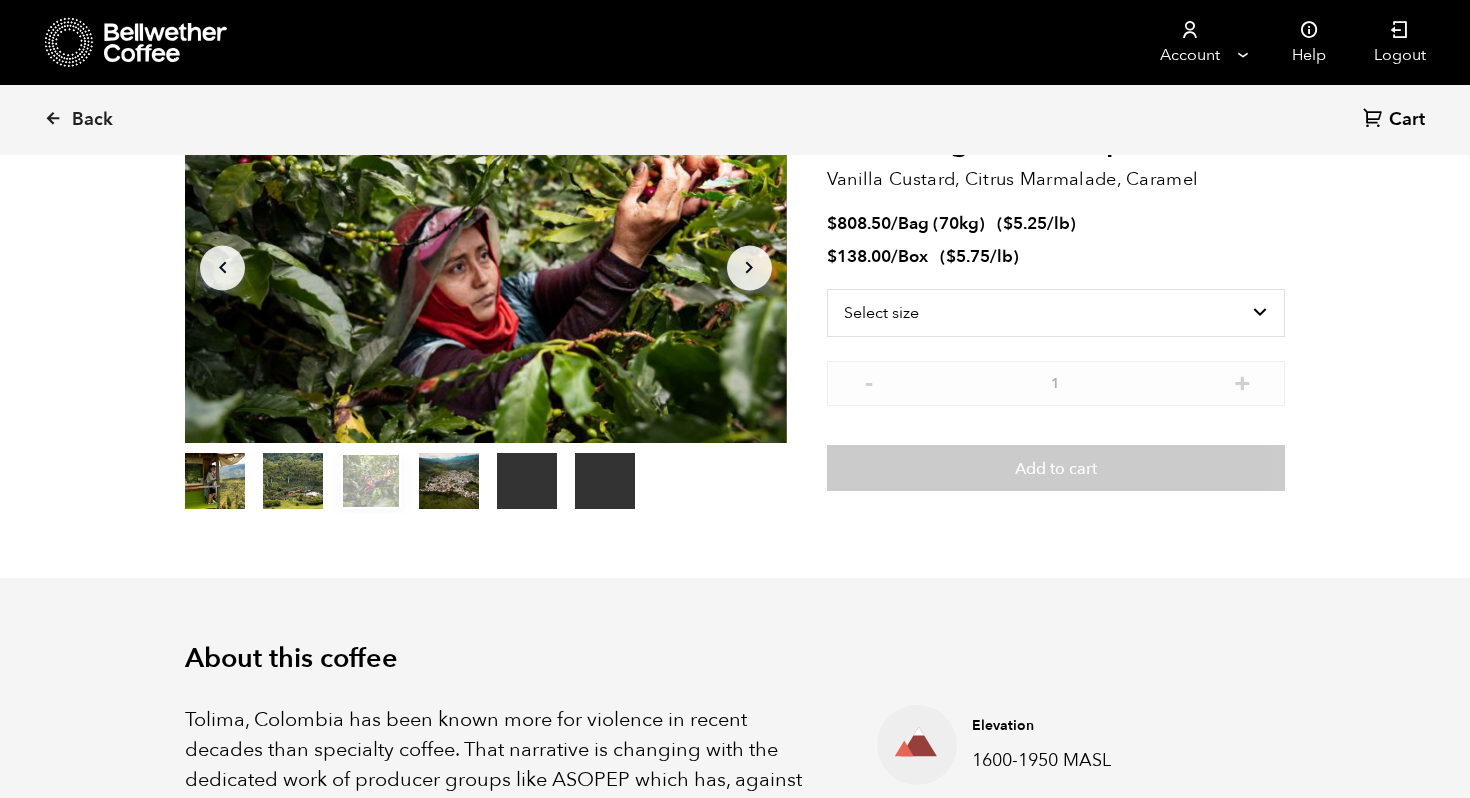 scroll, scrollTop: 0, scrollLeft: 0, axis: both 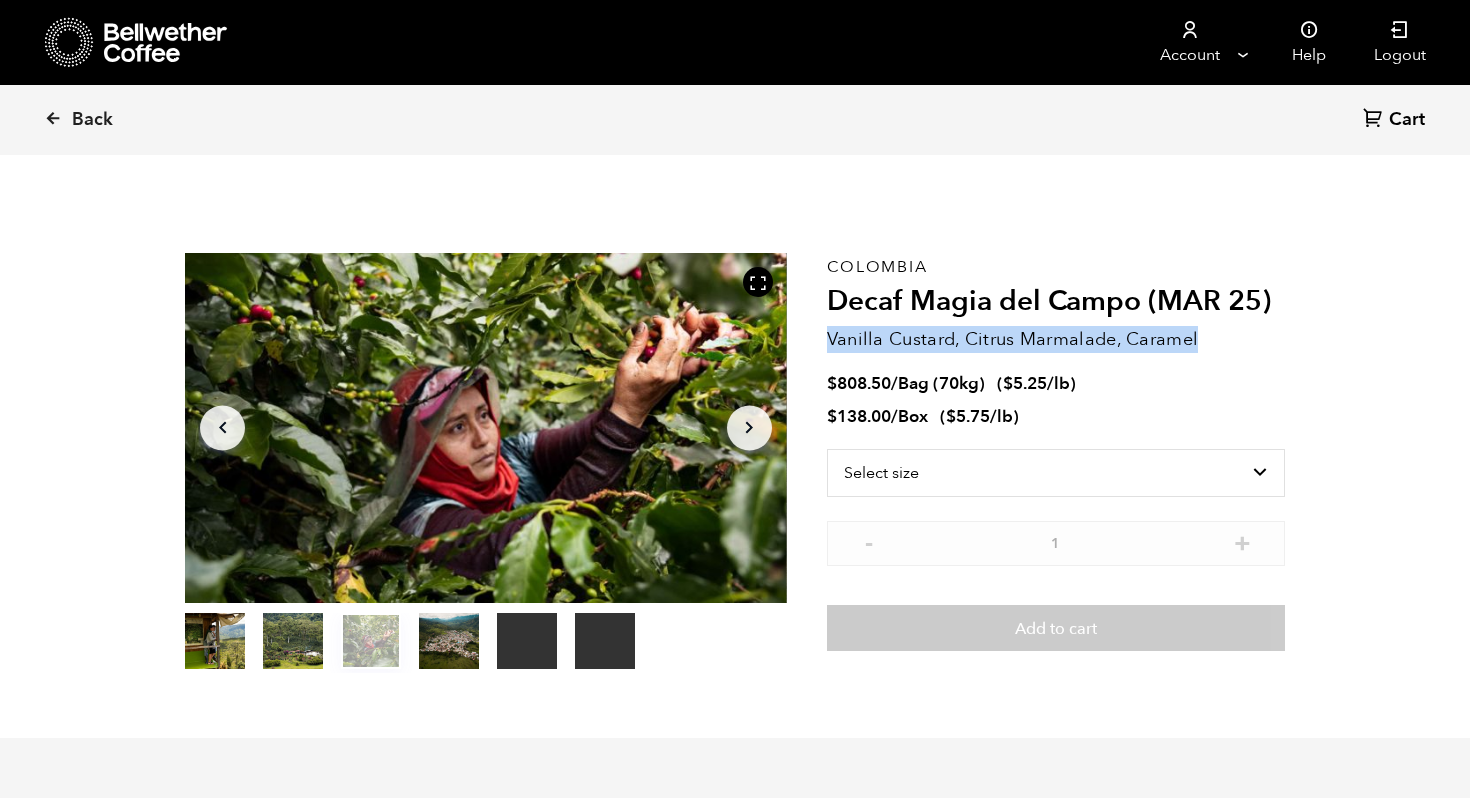 drag, startPoint x: 828, startPoint y: 341, endPoint x: 1200, endPoint y: 342, distance: 372.00134 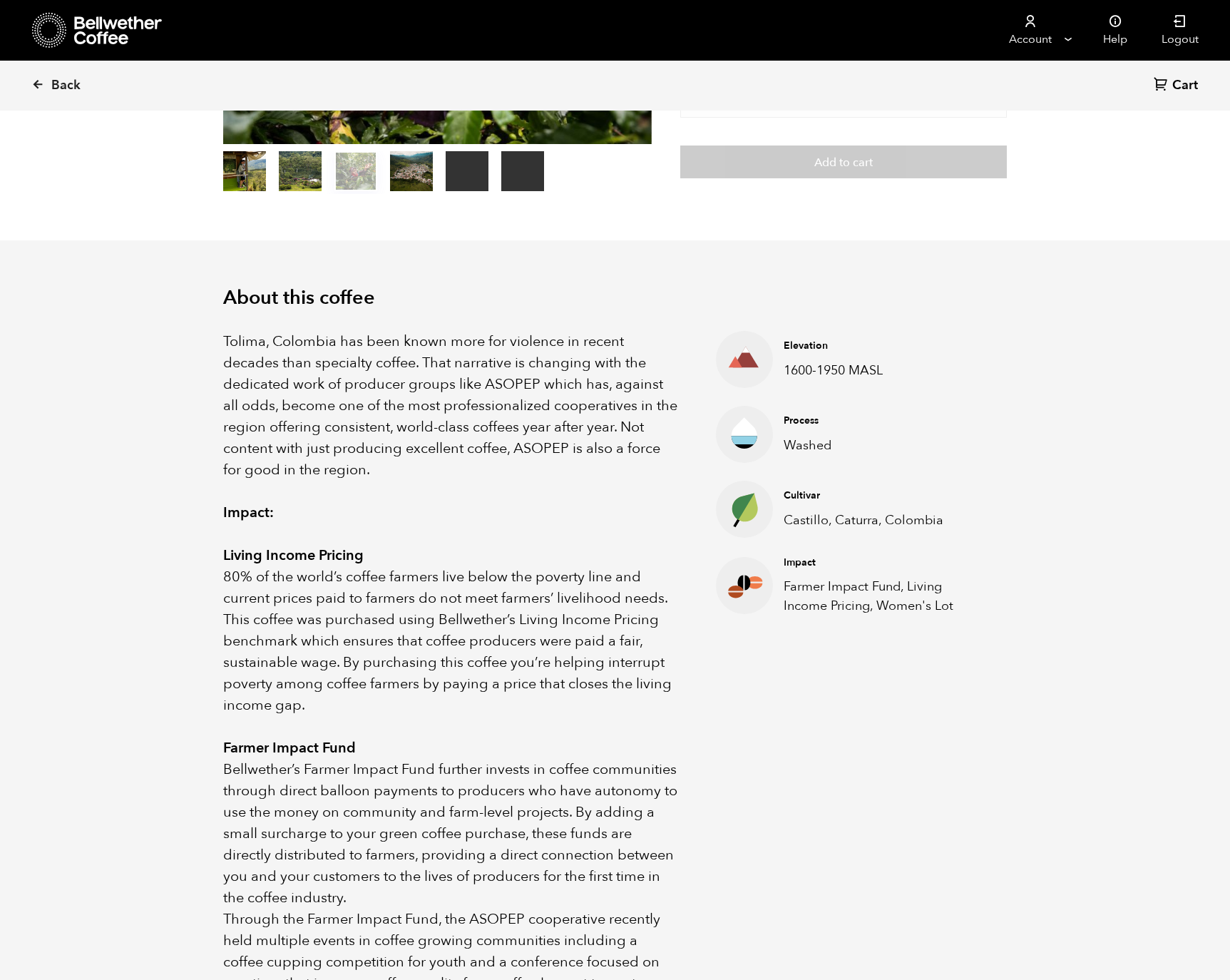 scroll, scrollTop: 265, scrollLeft: 0, axis: vertical 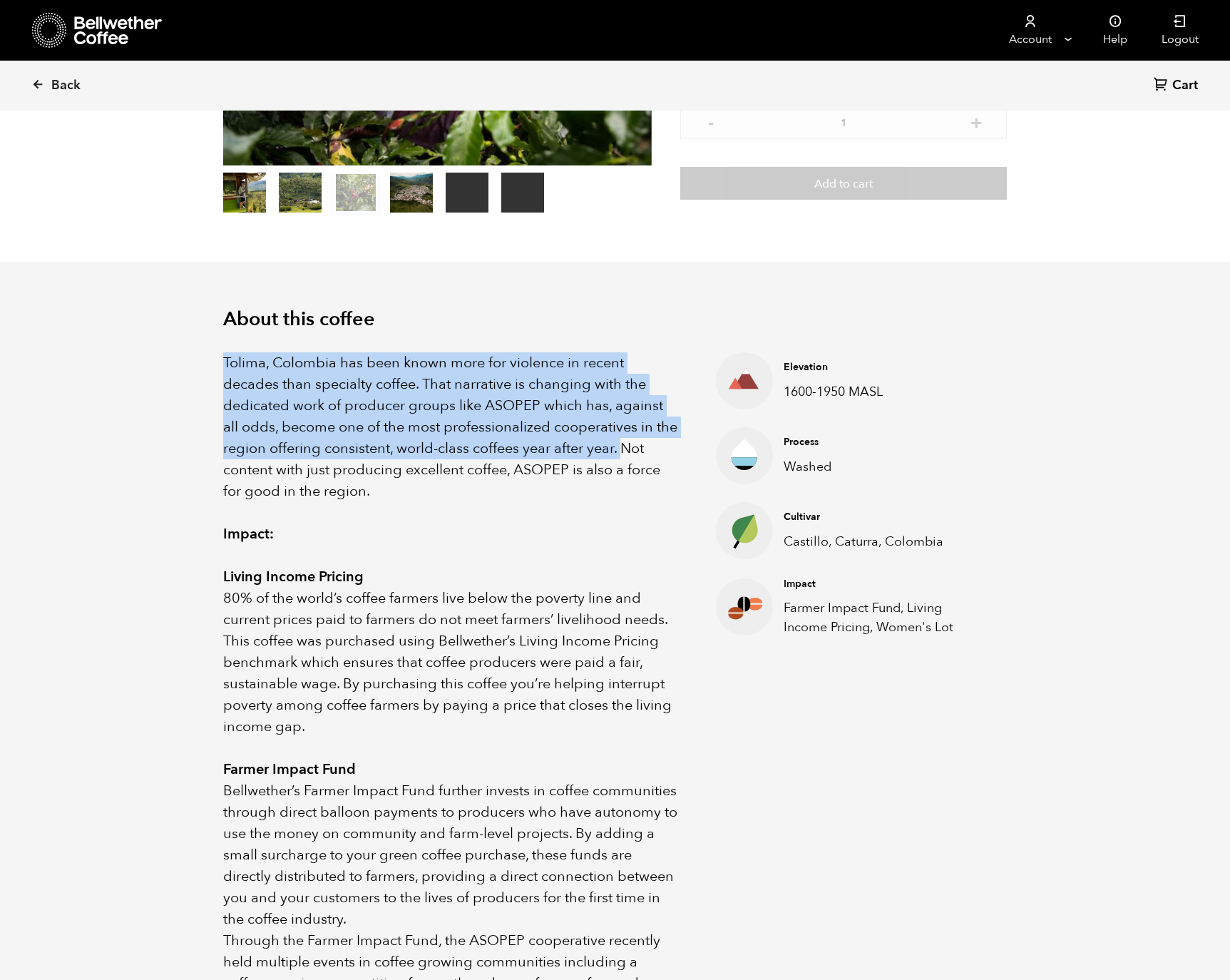 drag, startPoint x: 621, startPoint y: 448, endPoint x: 222, endPoint y: 367, distance: 407.1388 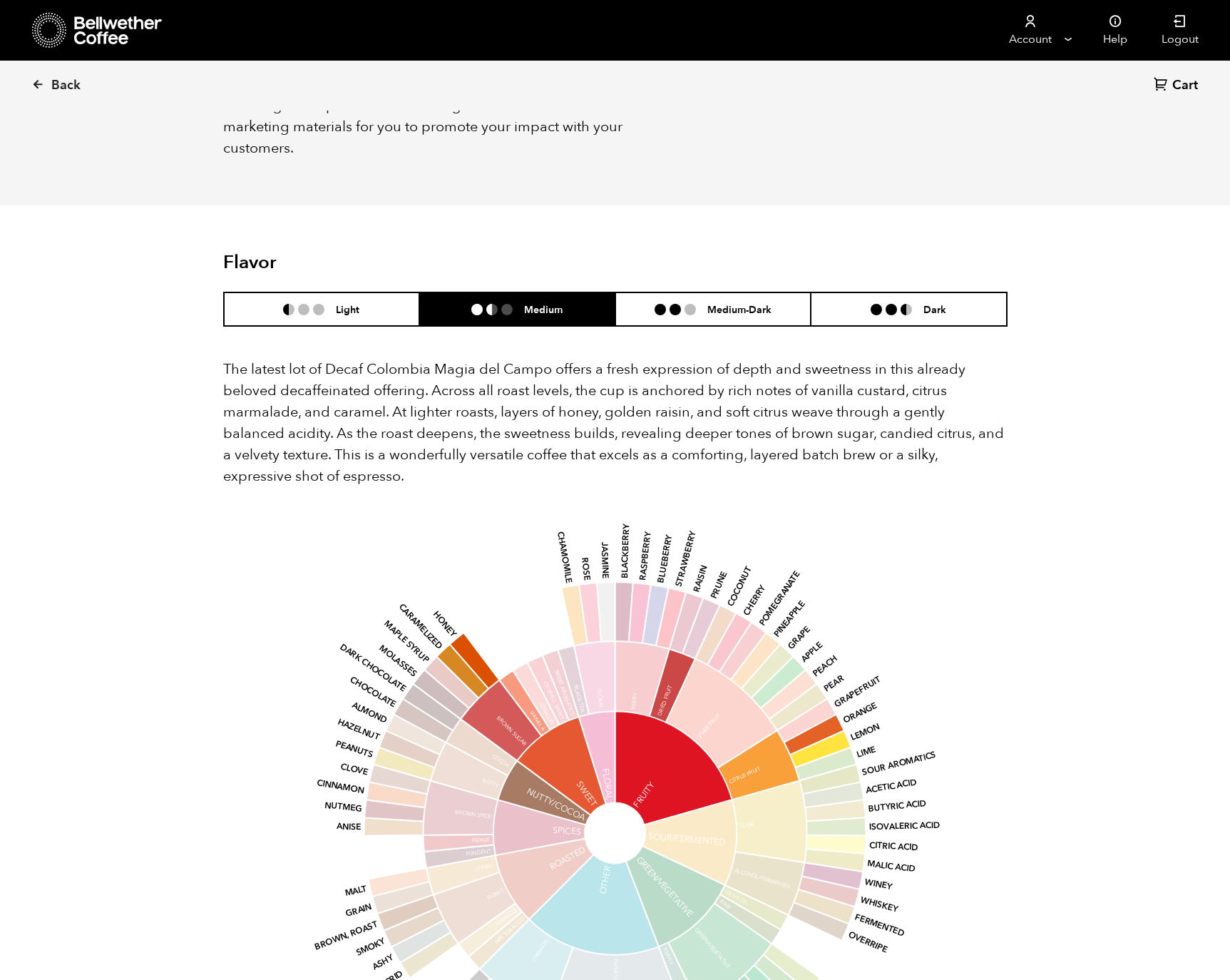 scroll, scrollTop: 1034, scrollLeft: 0, axis: vertical 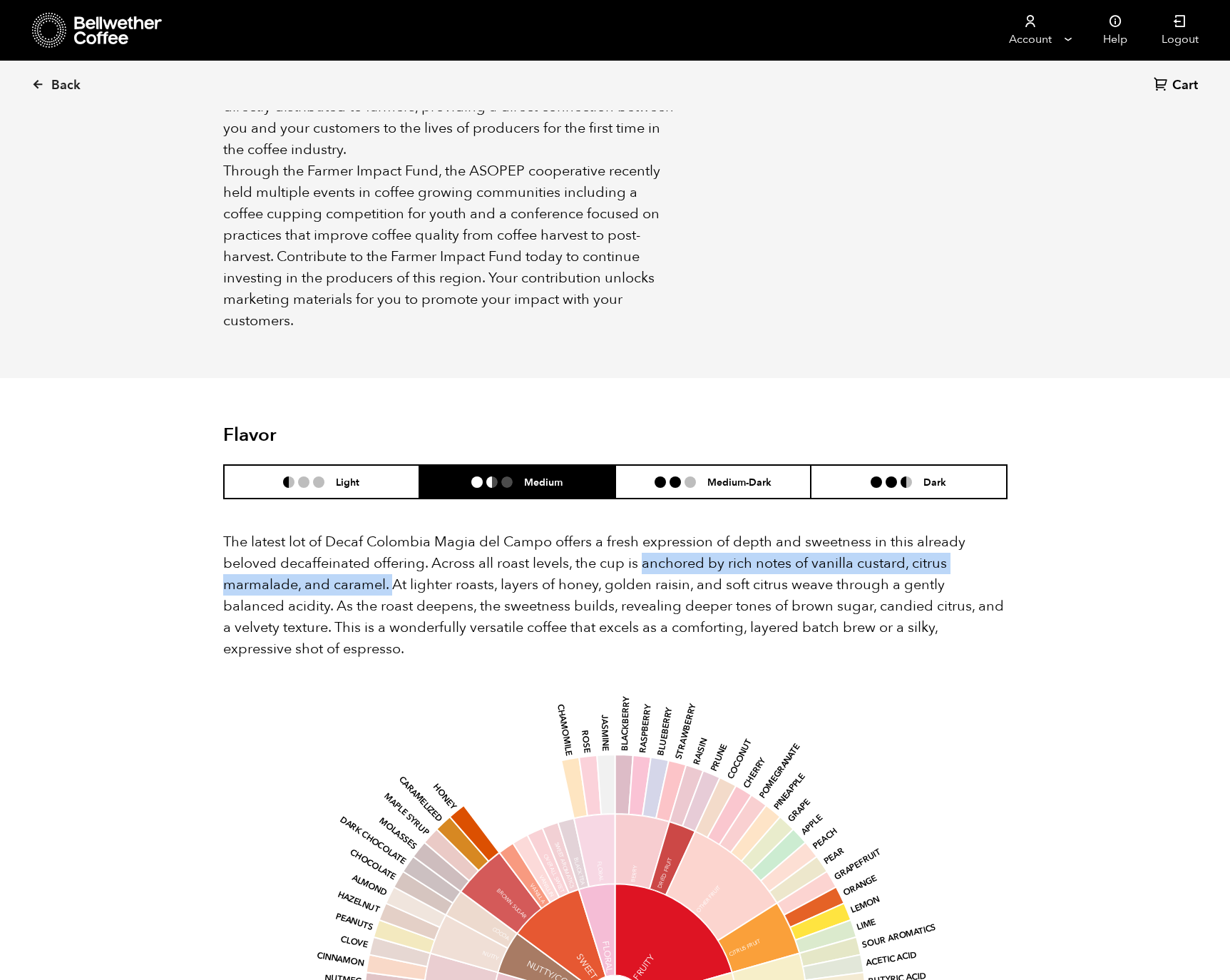 drag, startPoint x: 640, startPoint y: 544, endPoint x: 391, endPoint y: 561, distance: 249.57965 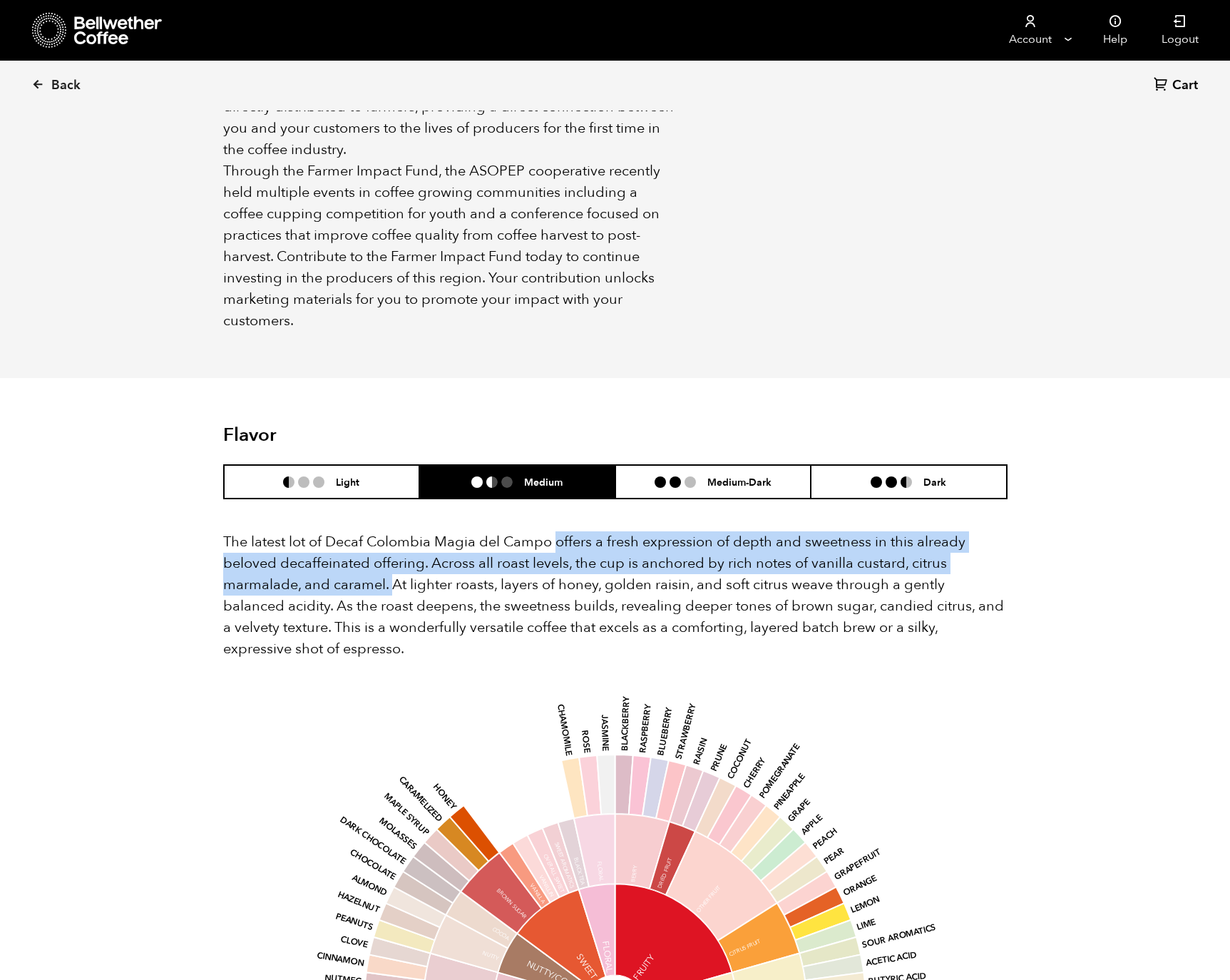 drag, startPoint x: 557, startPoint y: 518, endPoint x: 390, endPoint y: 570, distance: 174.90855 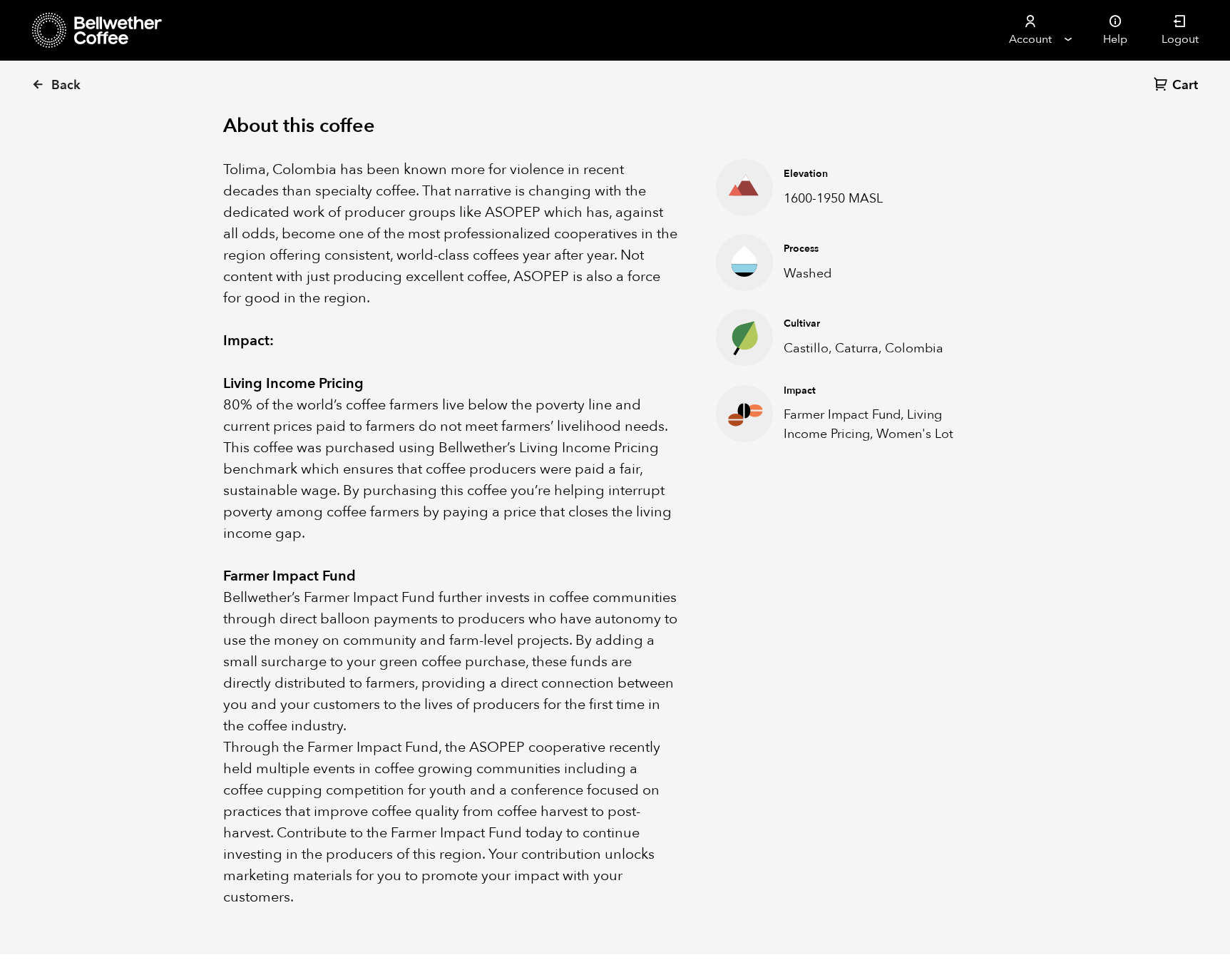 scroll, scrollTop: 468, scrollLeft: 0, axis: vertical 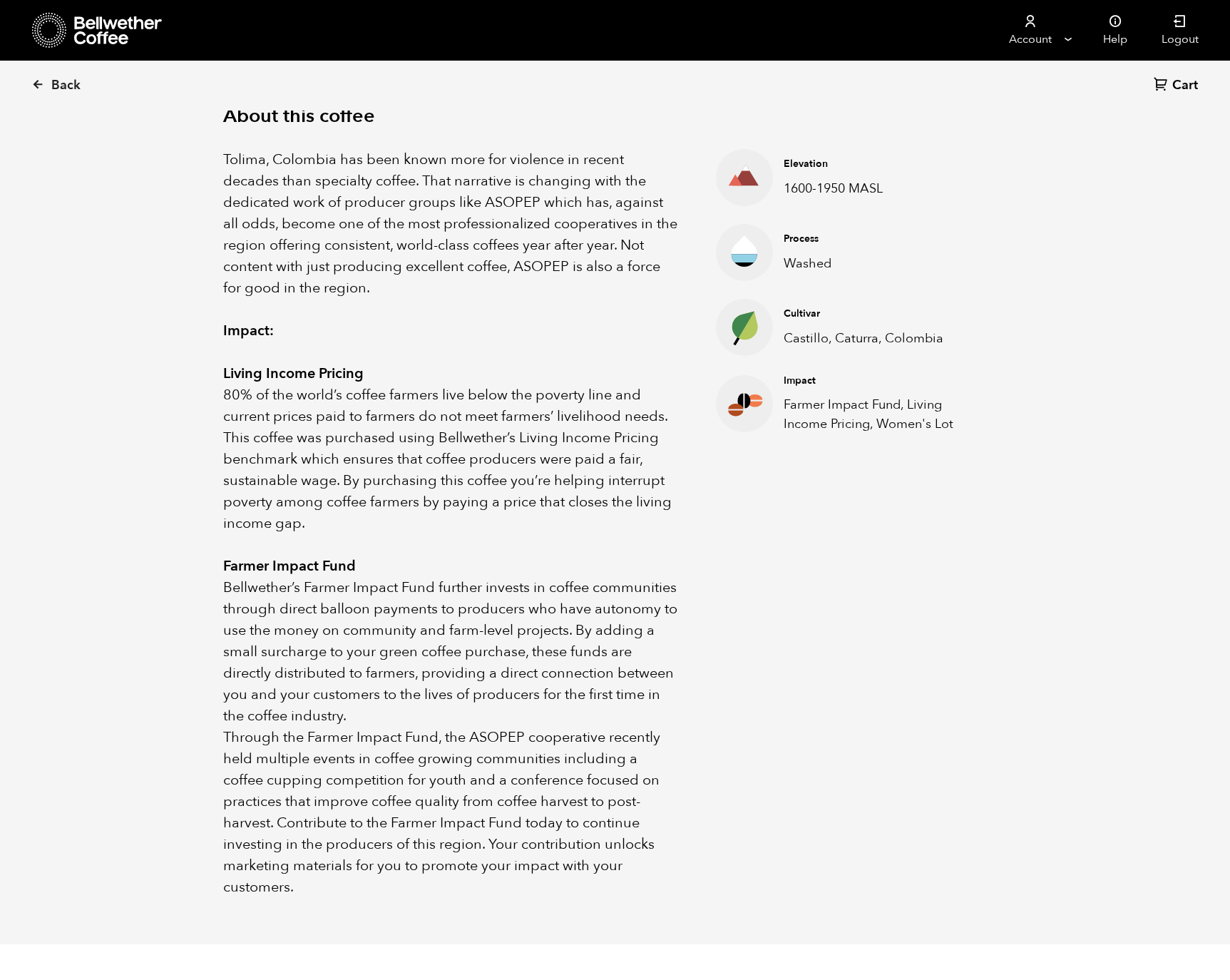 click on "80% of the world’s coffee farmers live below the poverty line and current prices paid to farmers do not meet farmers’ livelihood needs. This coffee was purchased using Bellwether’s Living Income Pricing benchmark which ensures that coffee producers were paid a fair, sustainable wage. By purchasing this coffee you’re helping interrupt poverty among coffee farmers by paying a price that closes the living income gap." at bounding box center [452, 459] 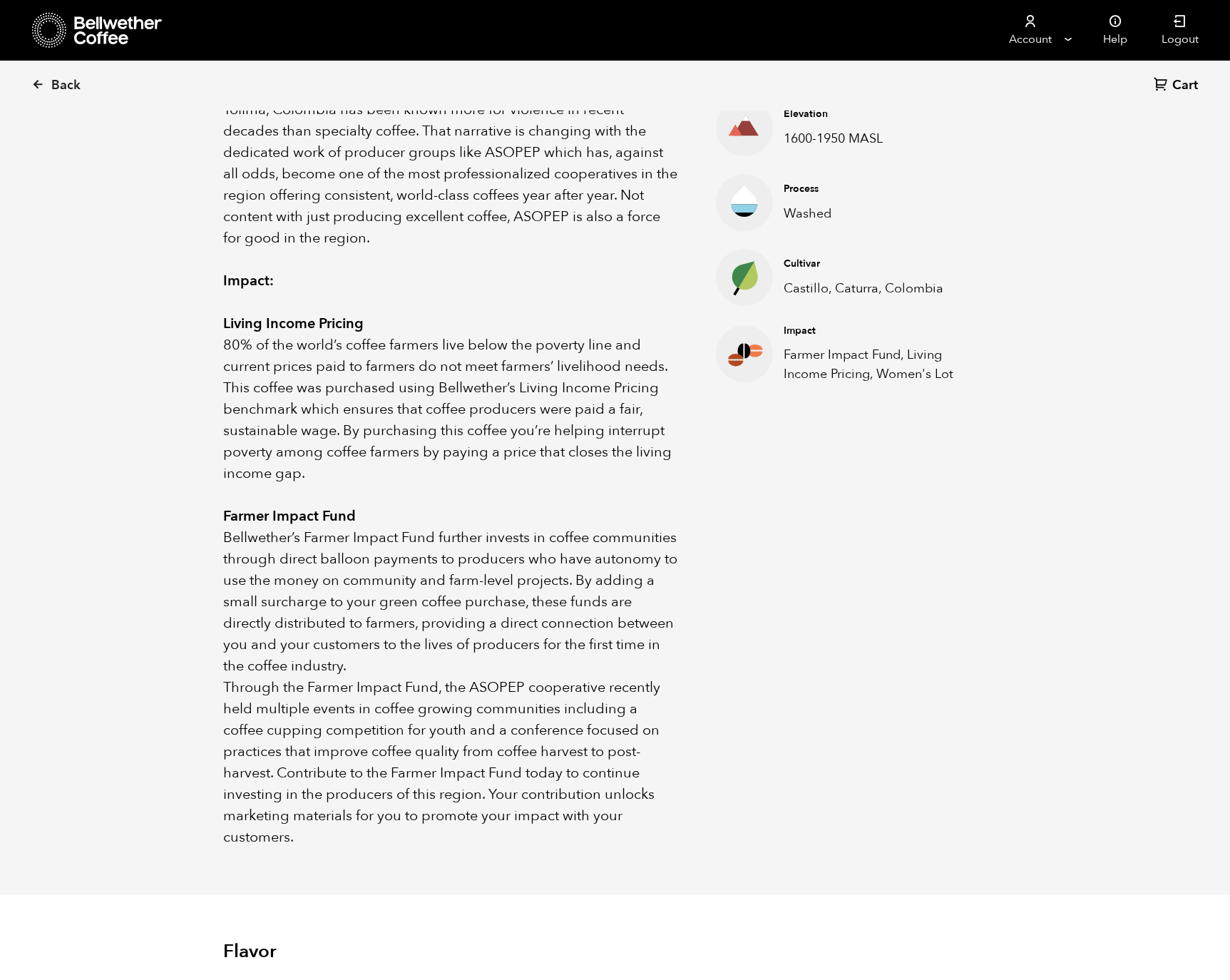 scroll, scrollTop: 0, scrollLeft: 0, axis: both 